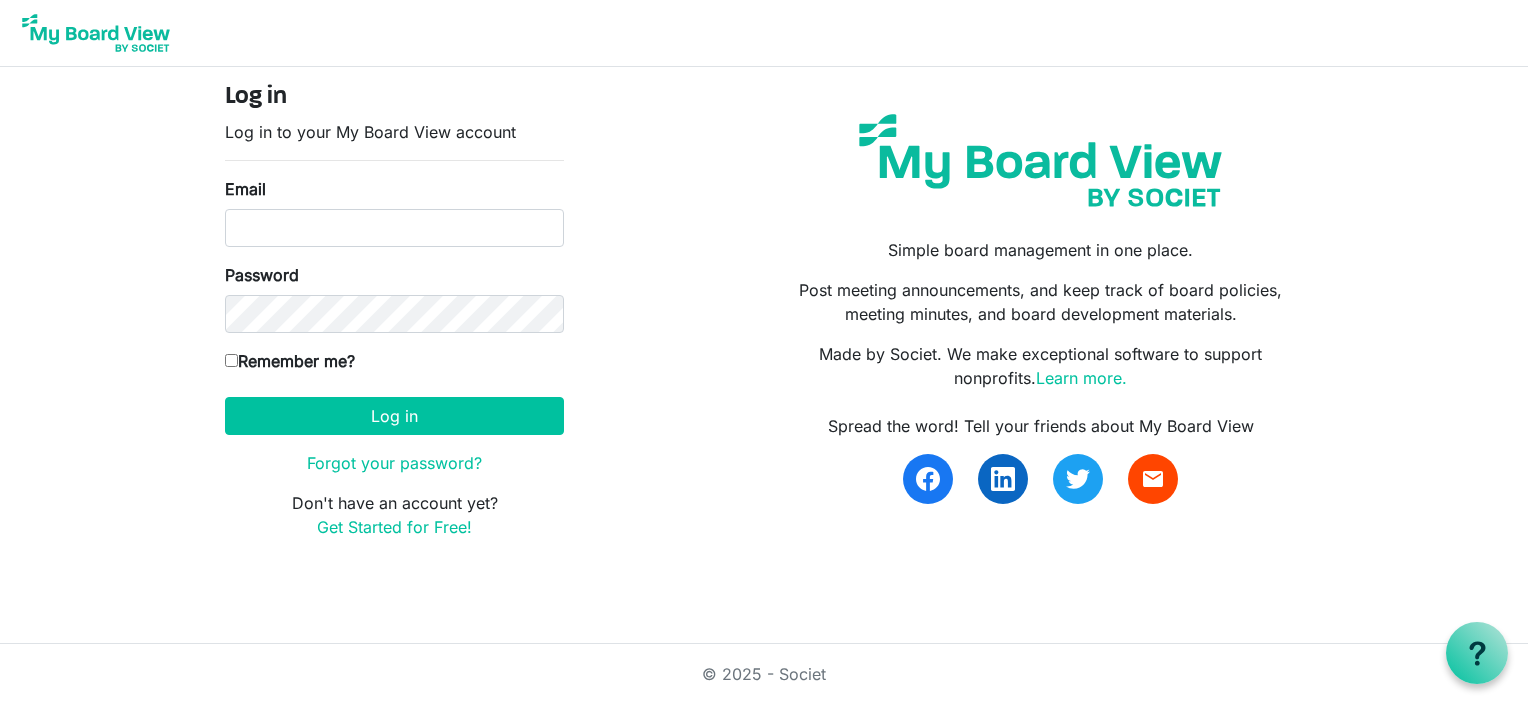 scroll, scrollTop: 0, scrollLeft: 0, axis: both 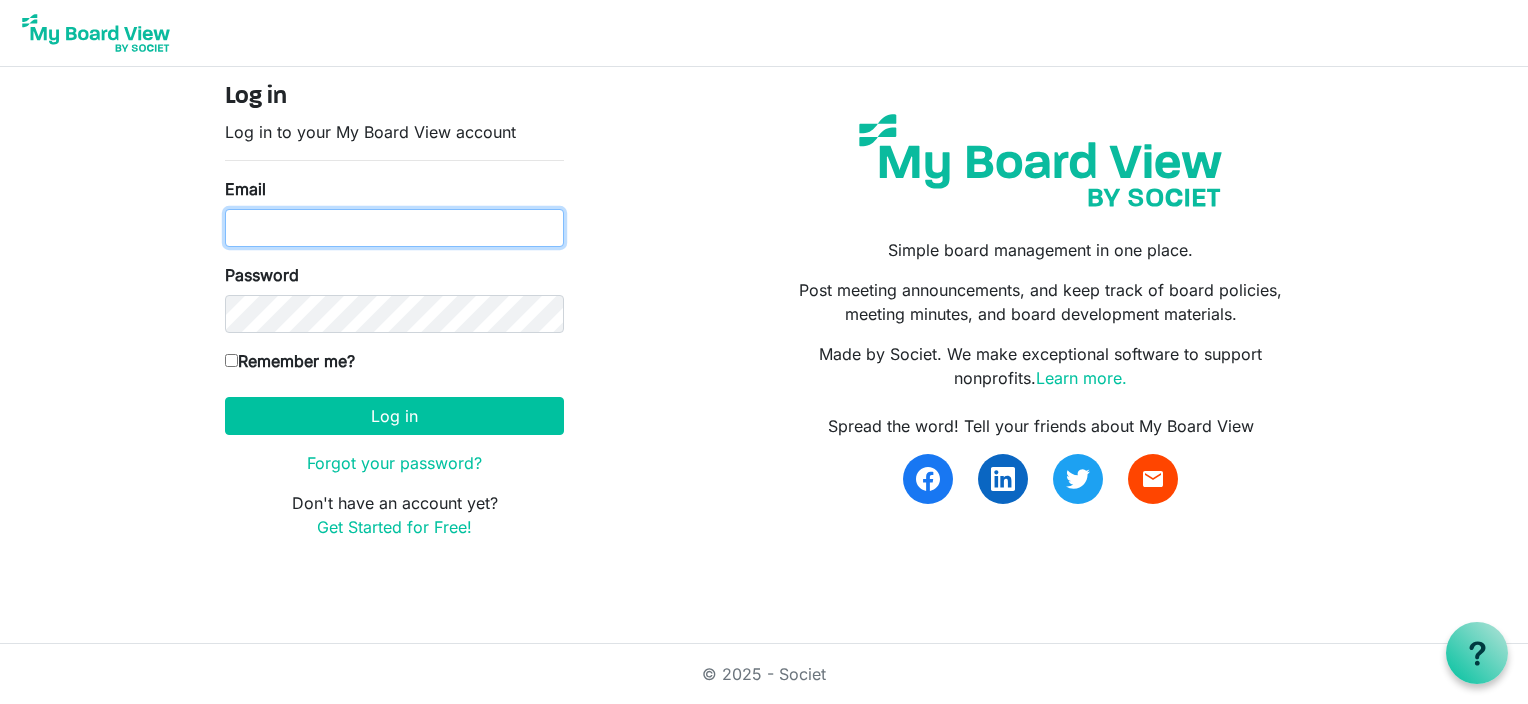 type on "[USERNAME]@example.com" 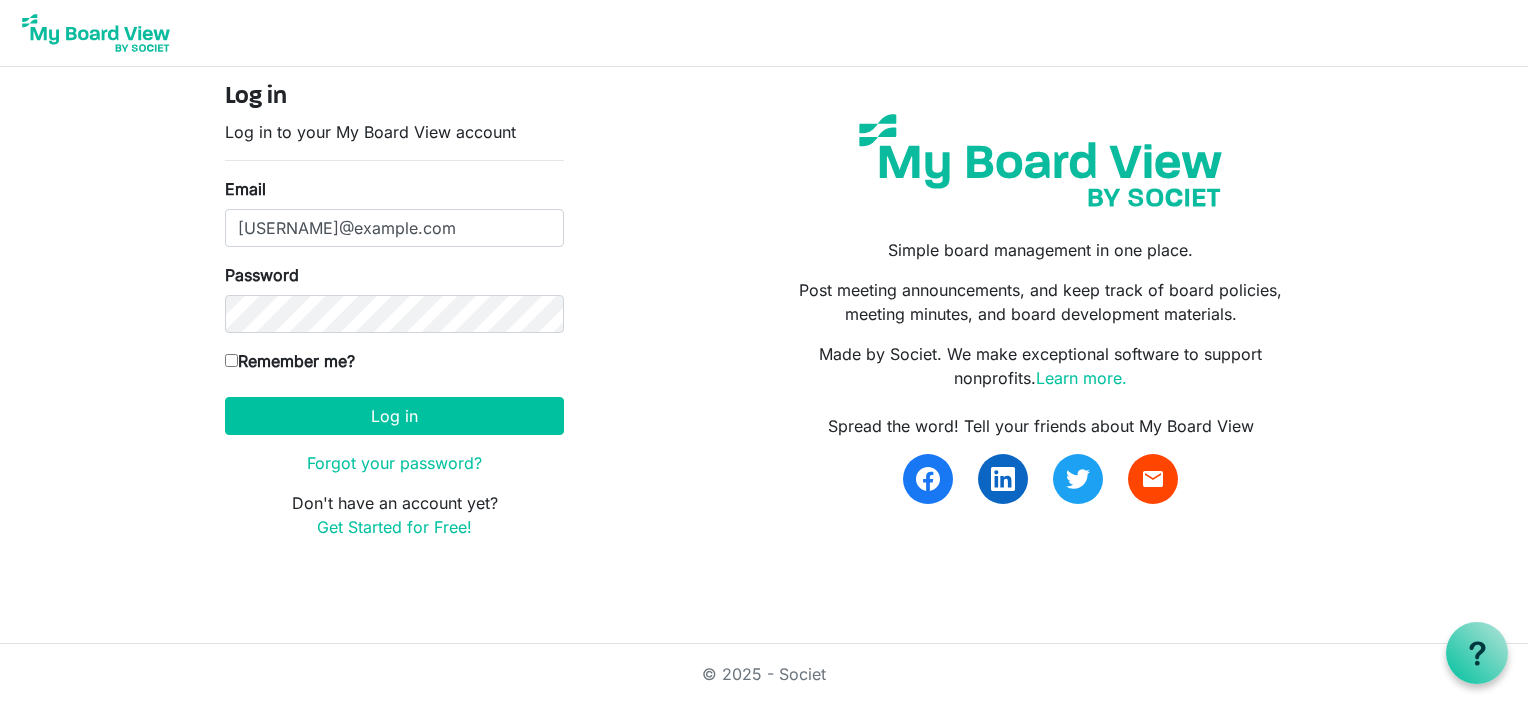 click on "Remember me?" at bounding box center [231, 360] 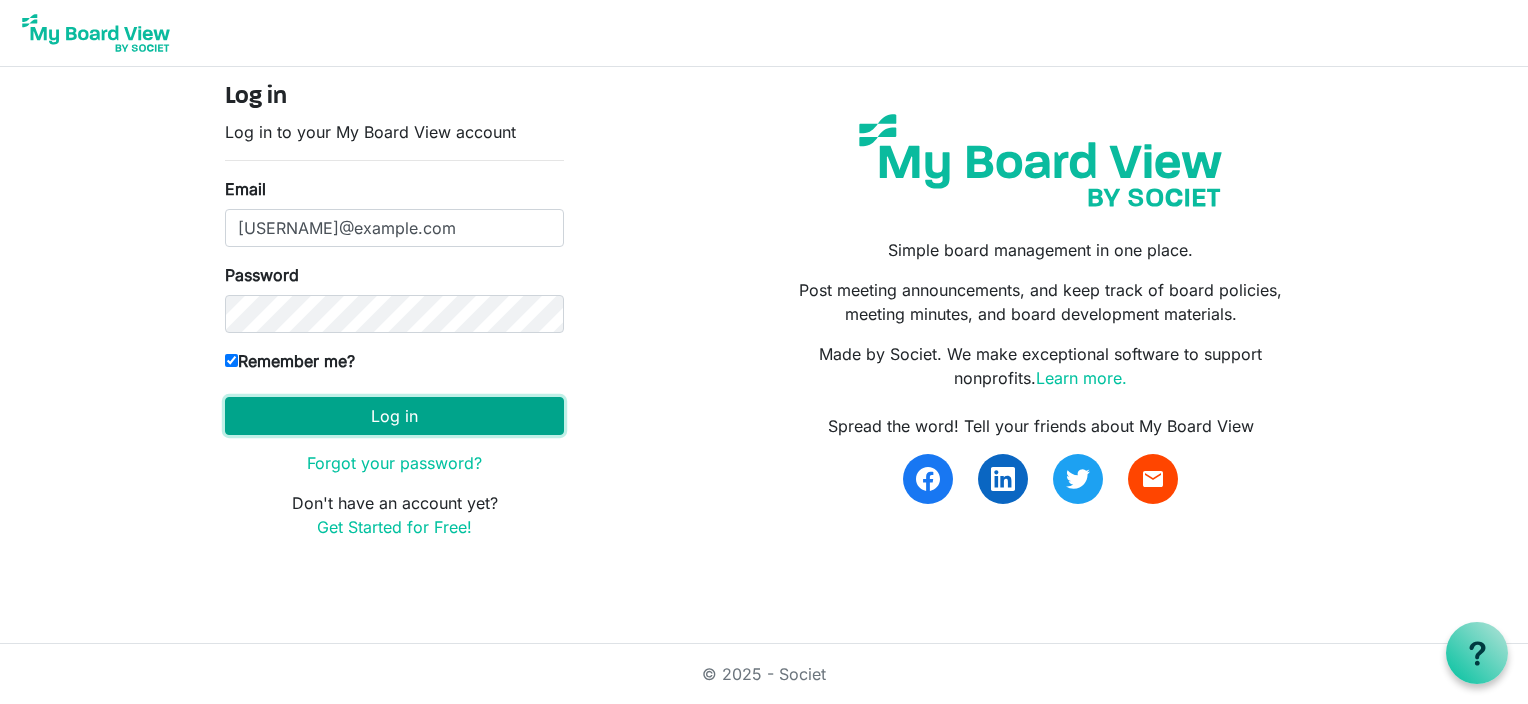 click on "Log in" at bounding box center [394, 416] 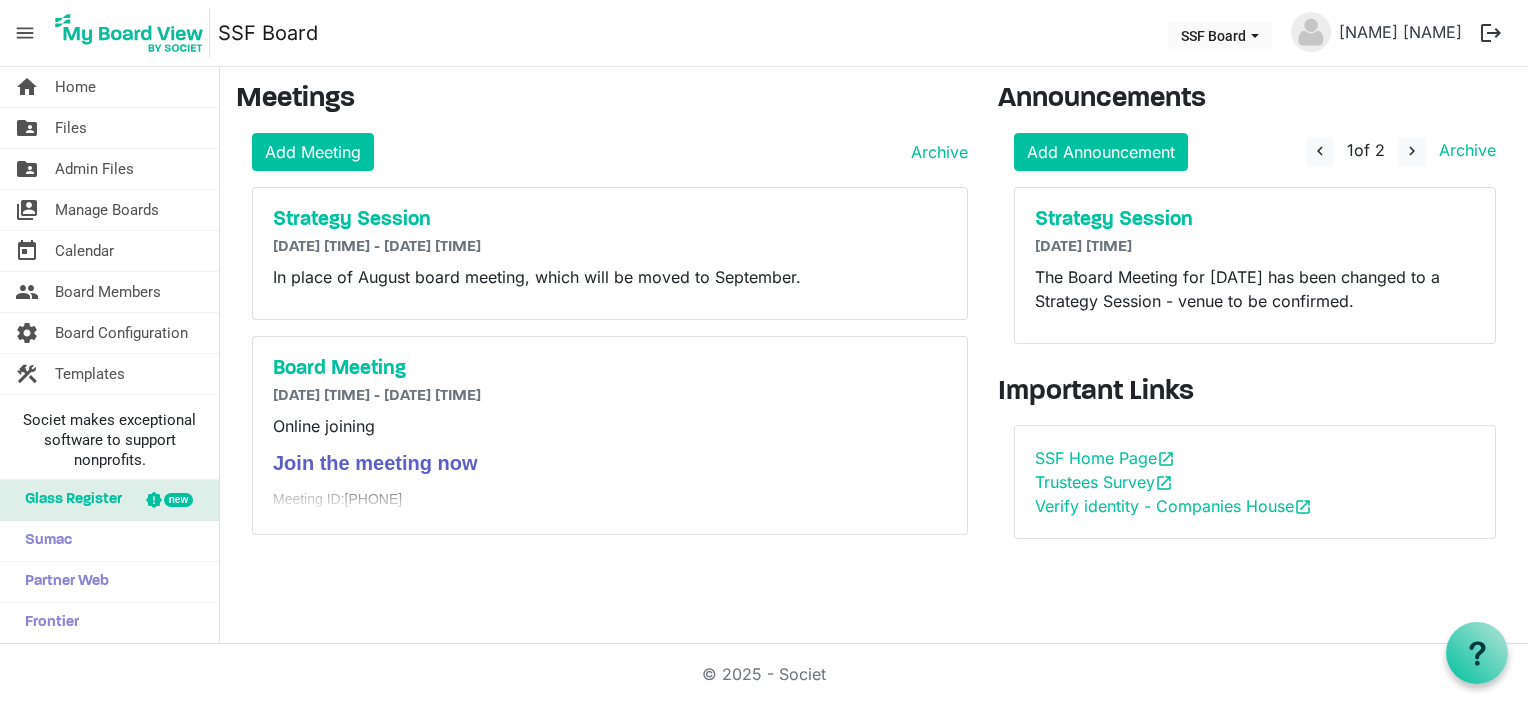 scroll, scrollTop: 0, scrollLeft: 0, axis: both 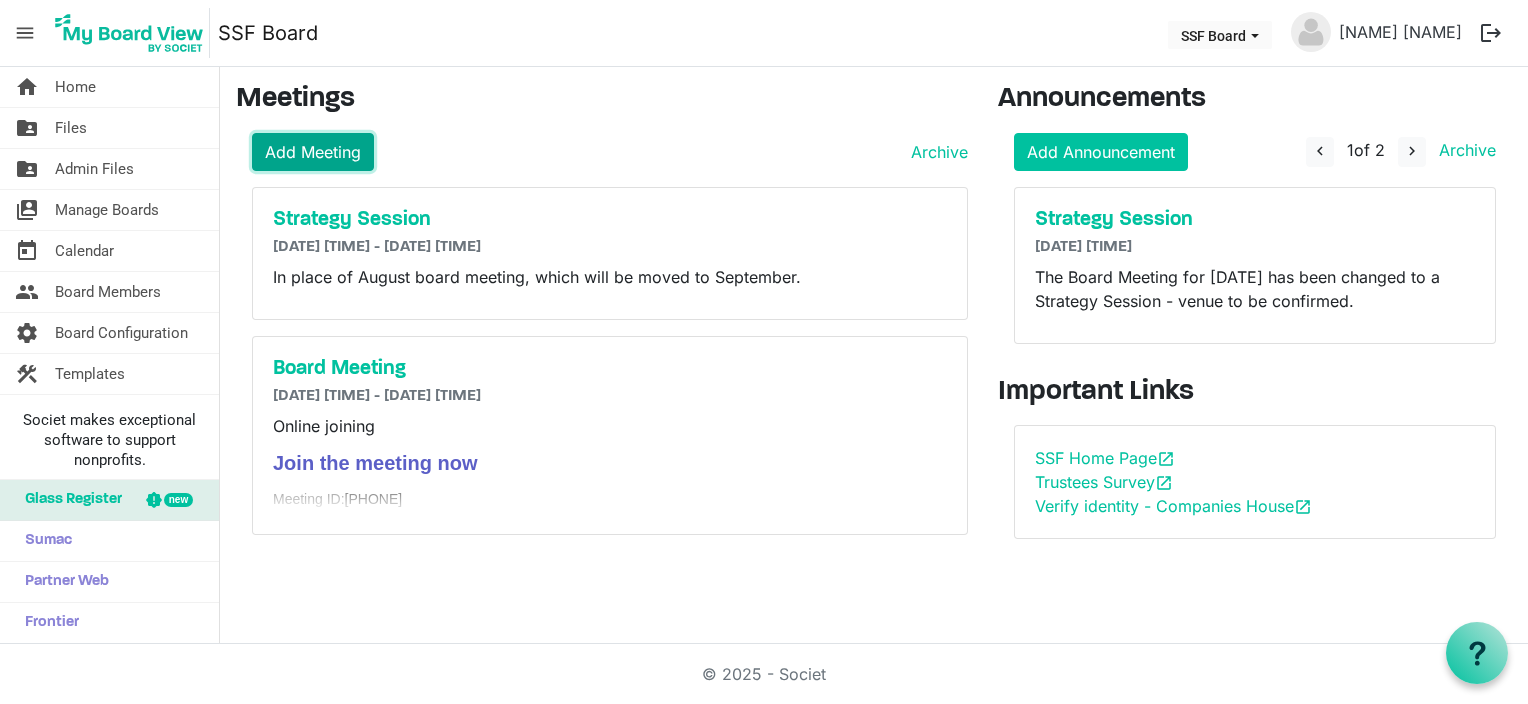 click on "Add Meeting" at bounding box center (313, 152) 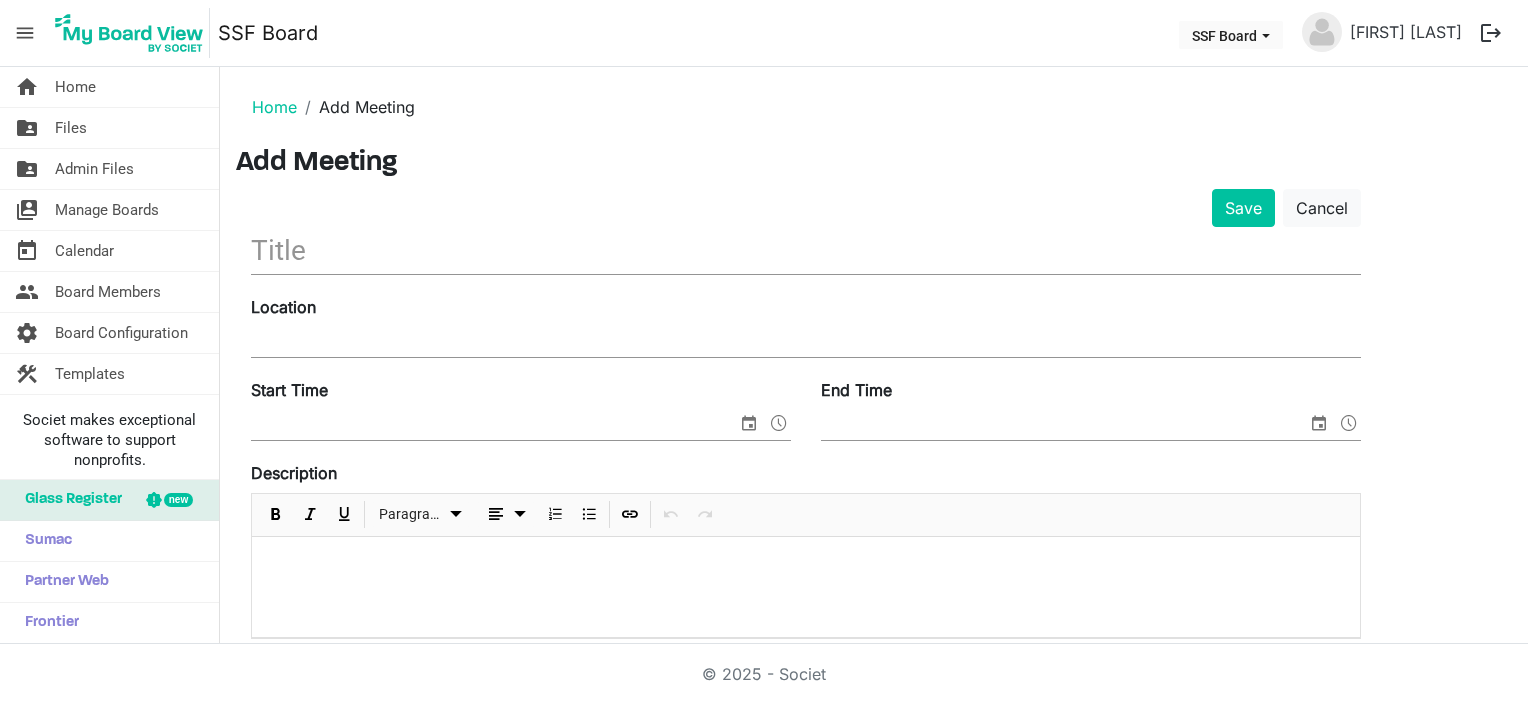 scroll, scrollTop: 0, scrollLeft: 0, axis: both 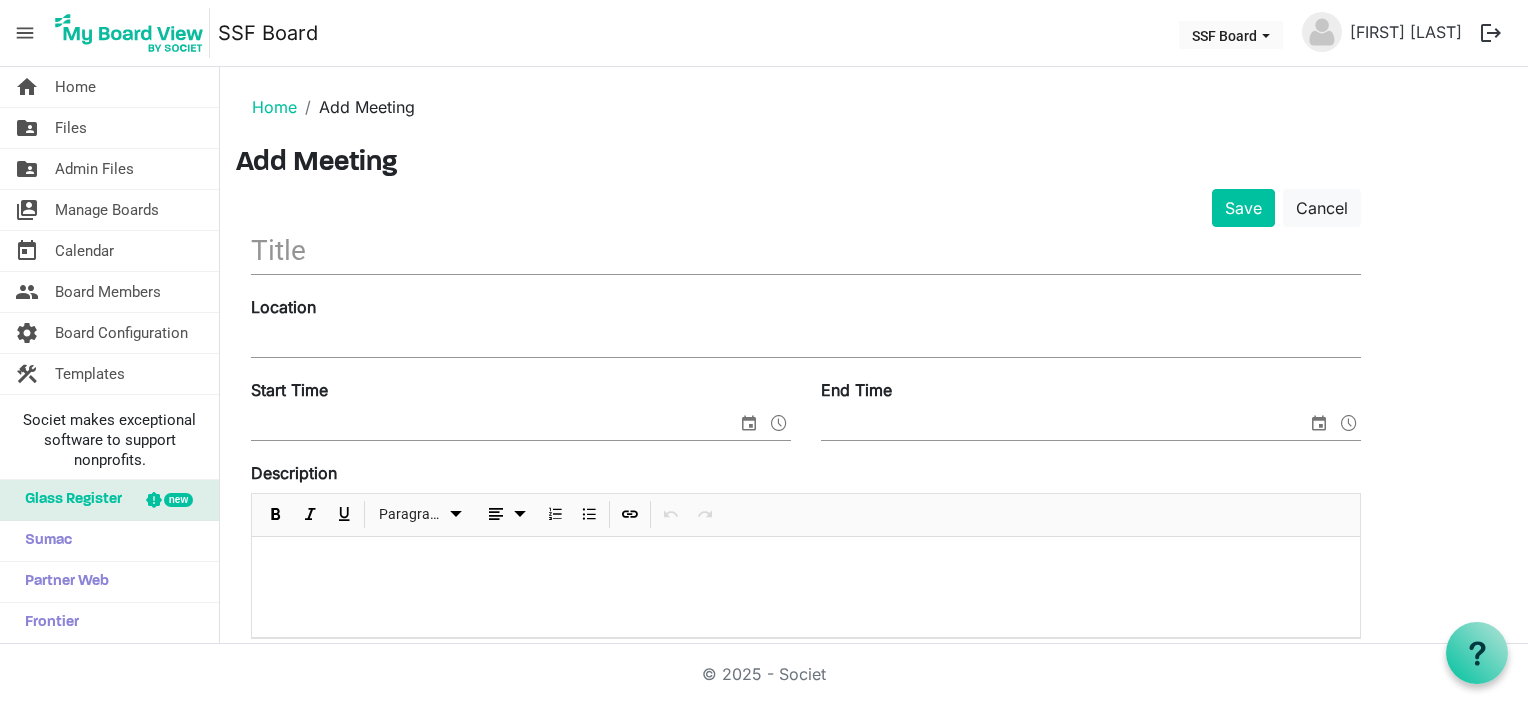 click at bounding box center [806, 250] 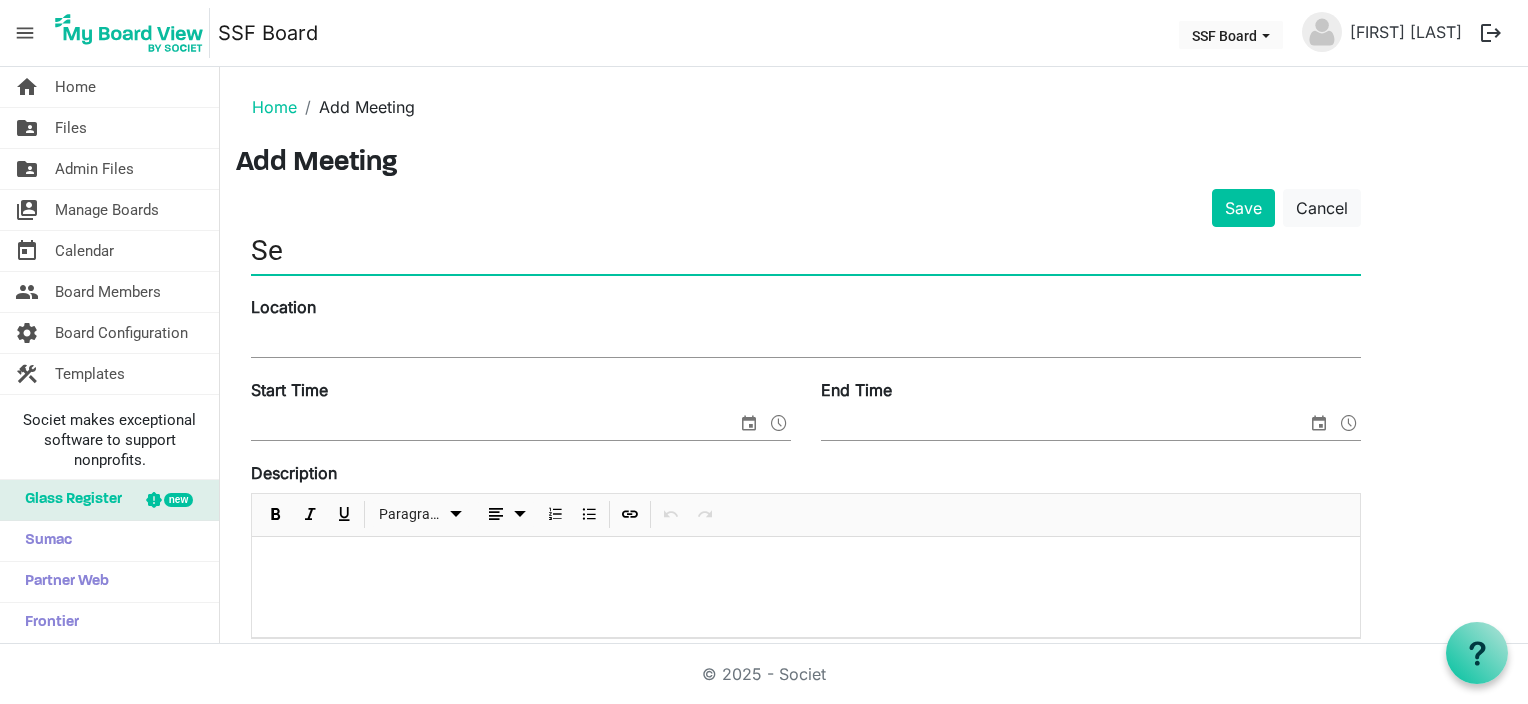 type on "S" 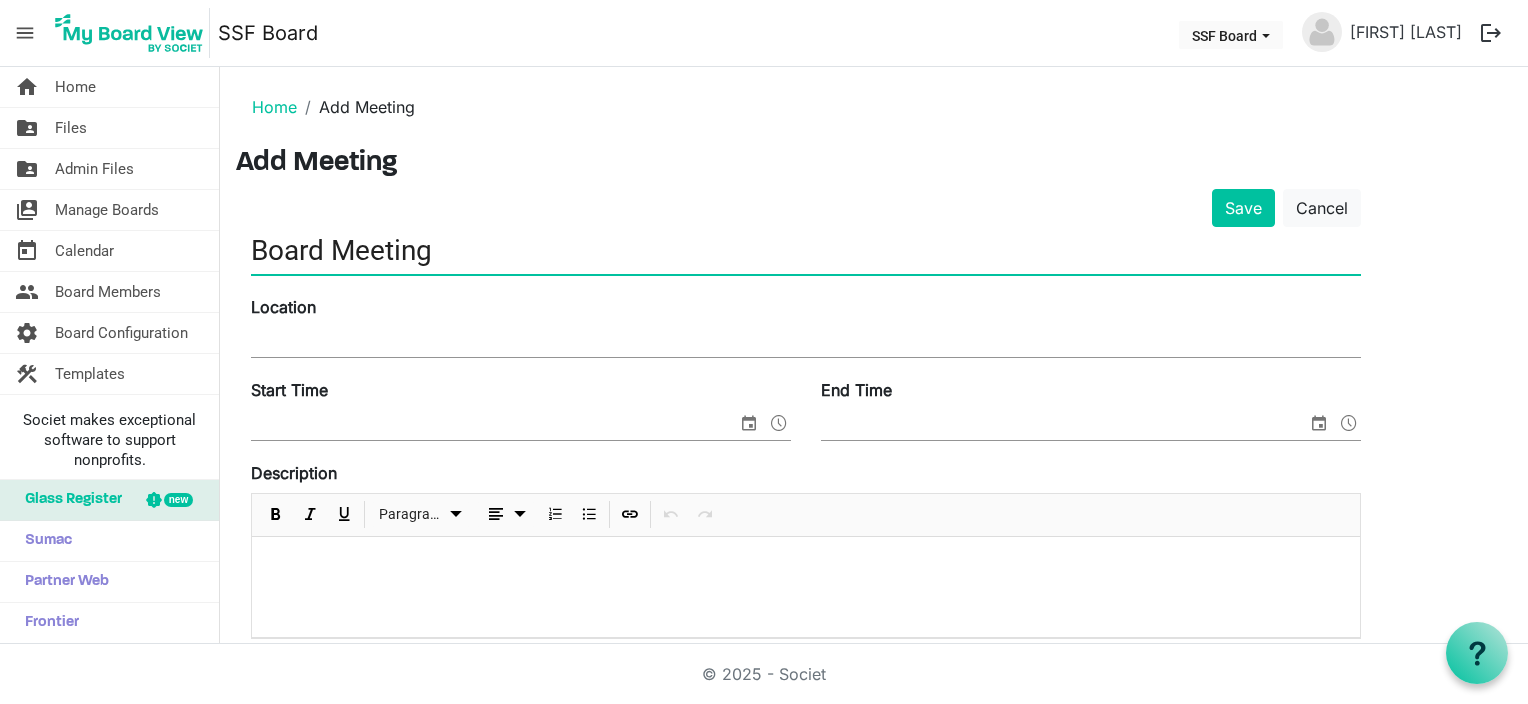 type on "Board Meeting" 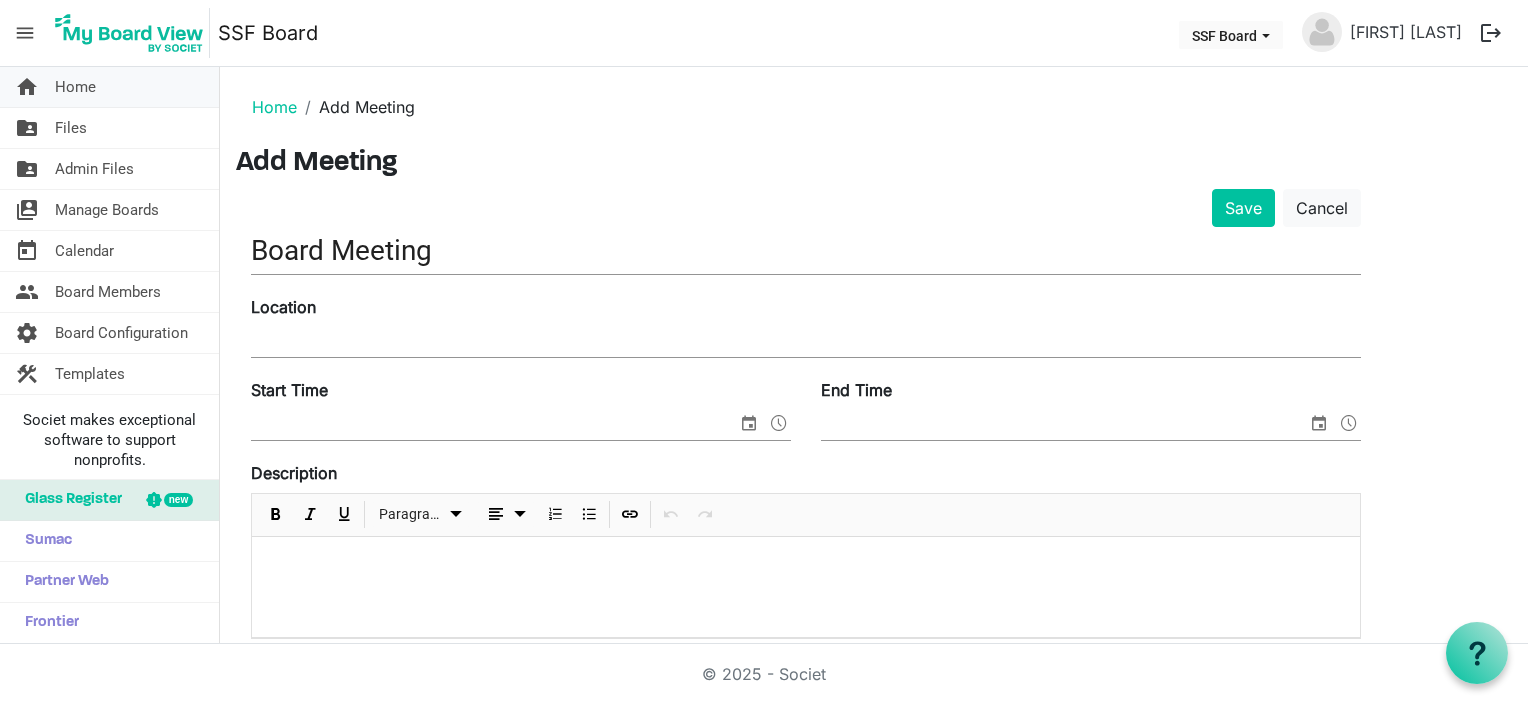 click on "Home" at bounding box center [75, 87] 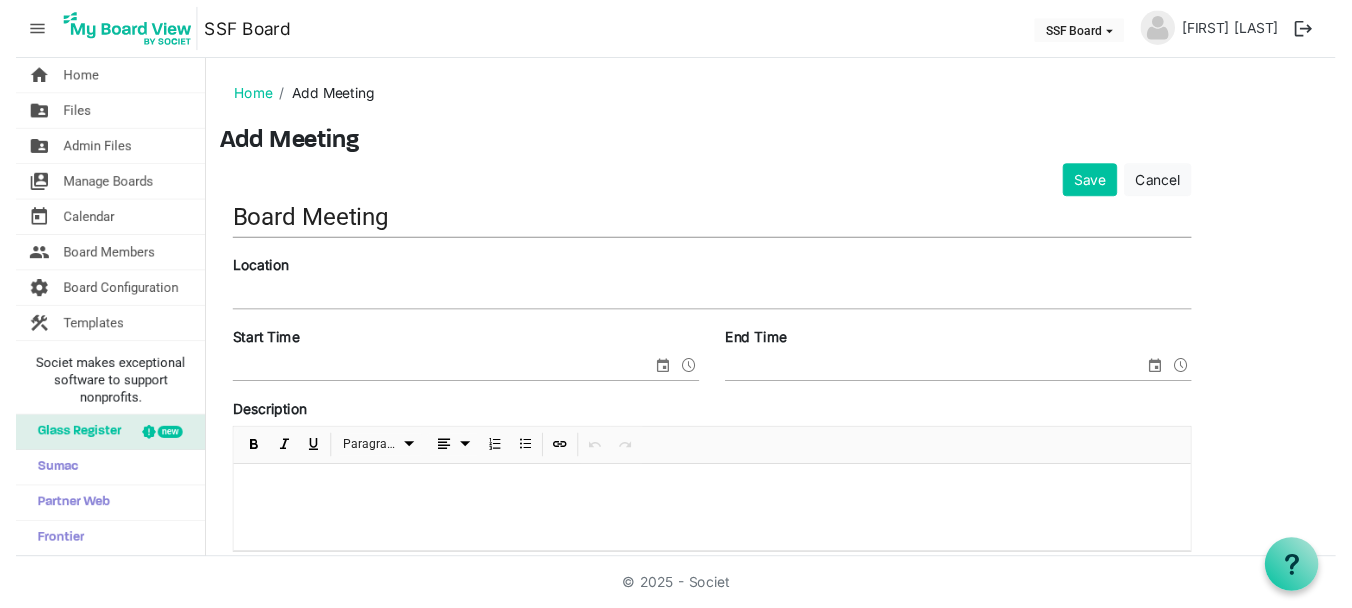 scroll, scrollTop: 0, scrollLeft: 0, axis: both 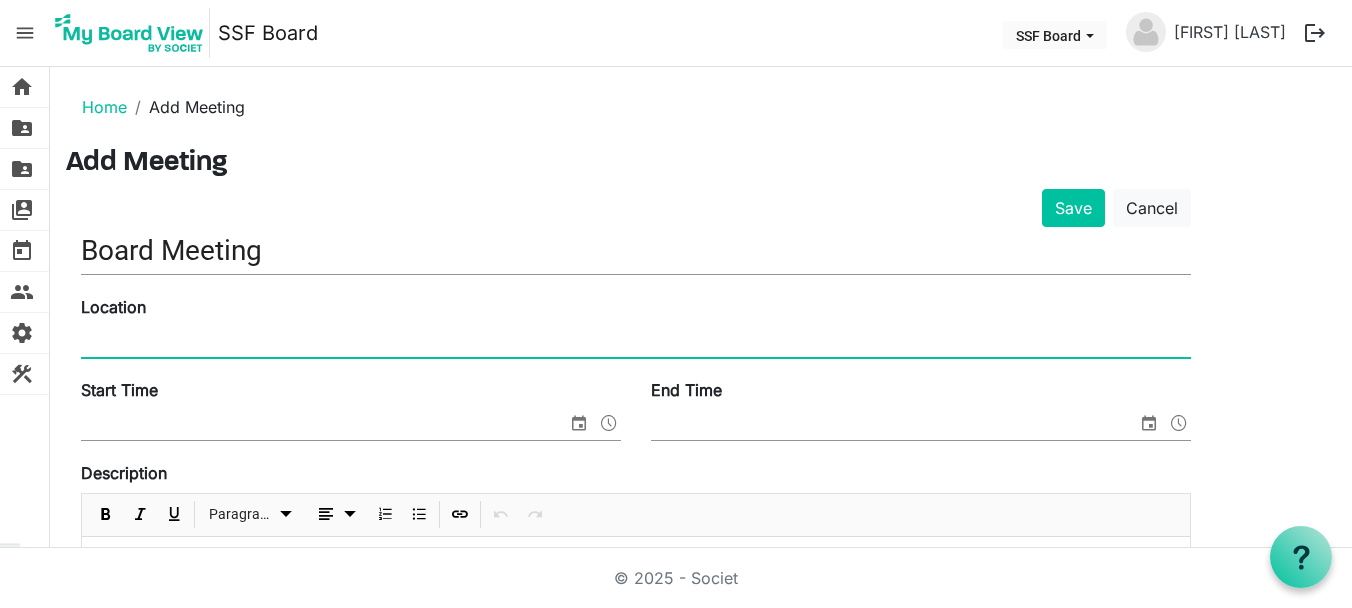 click on "Location" at bounding box center (636, 342) 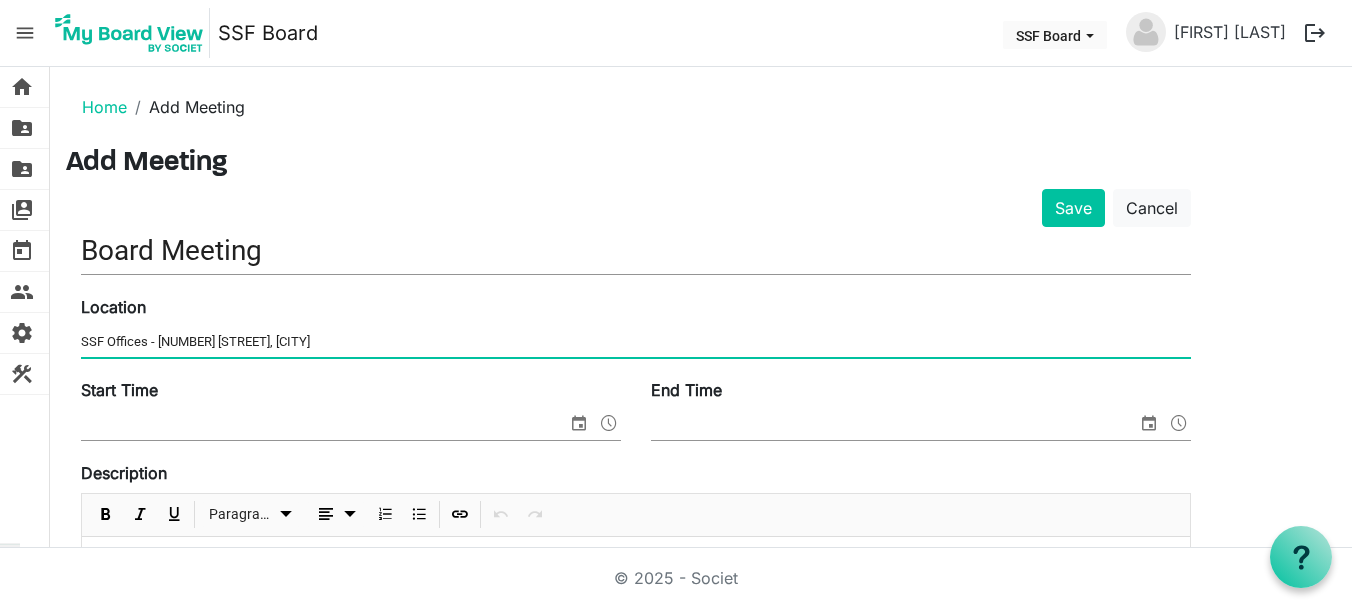 type on "SSF Offices - [NUMBER] [STREET], [CITY]" 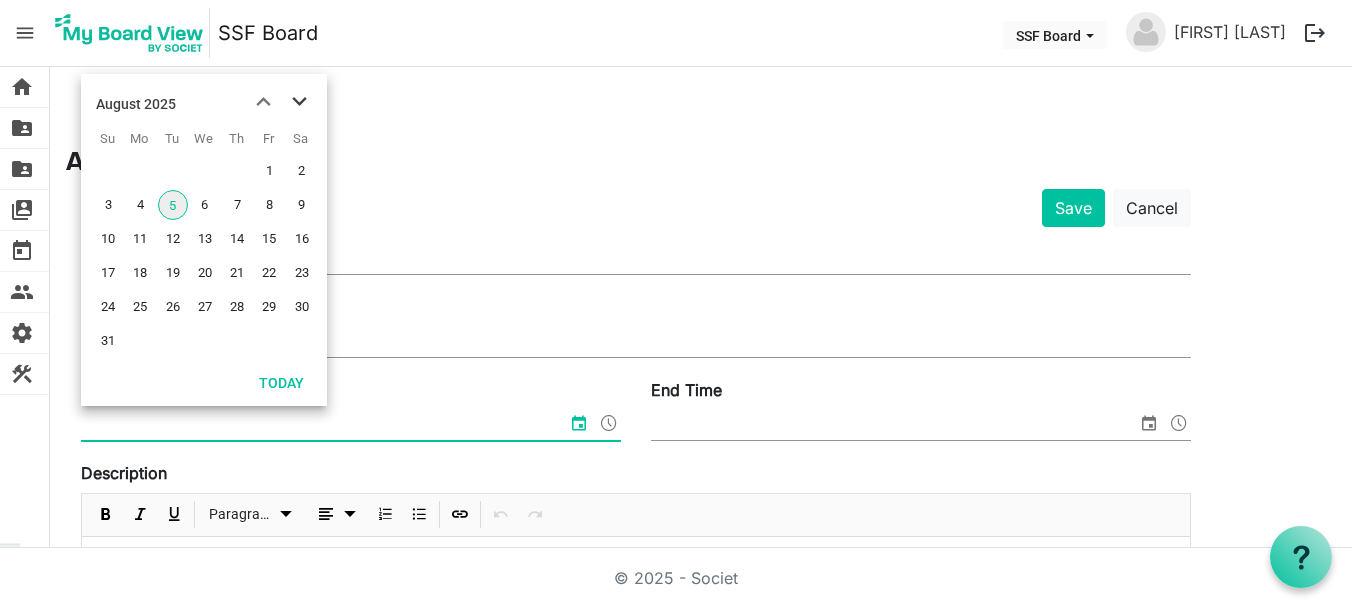 click at bounding box center (299, 102) 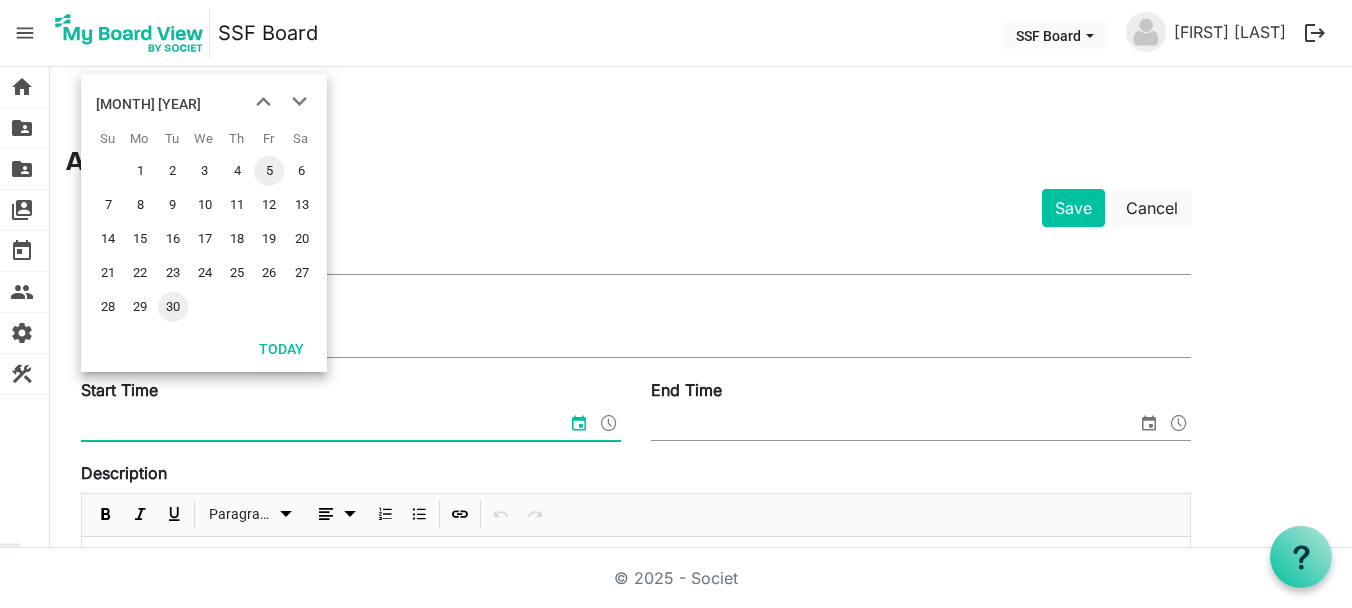 click on "30" at bounding box center (173, 307) 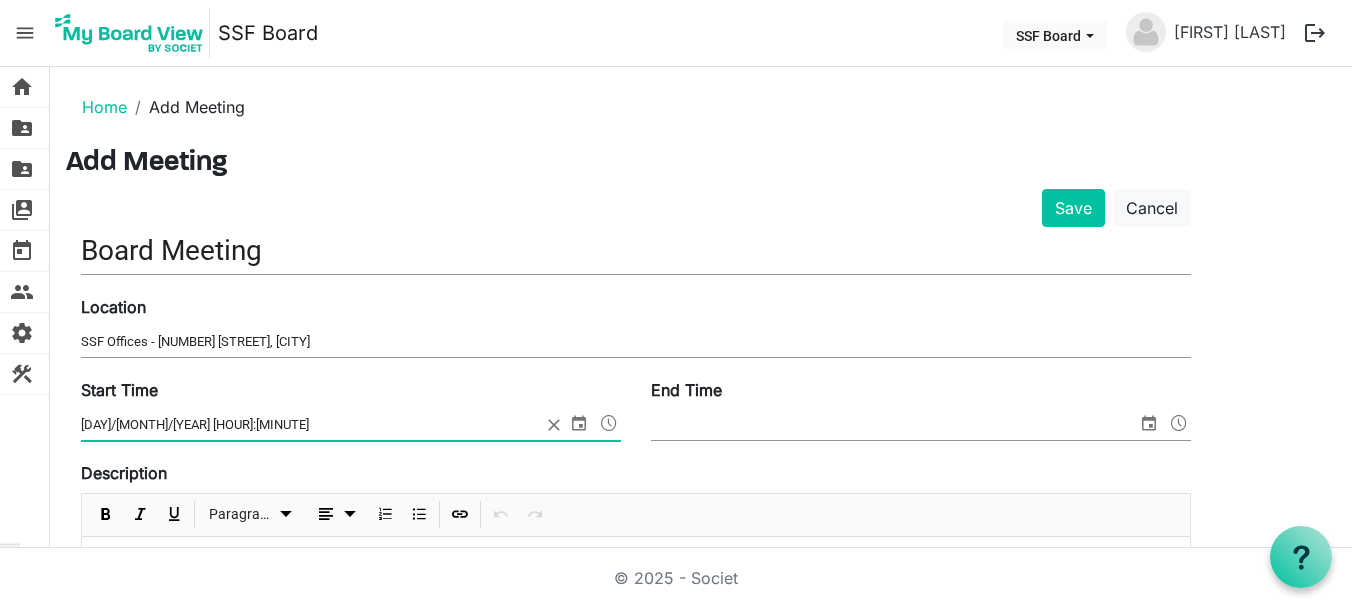 click on "30/09/2025 00:00" at bounding box center [311, 425] 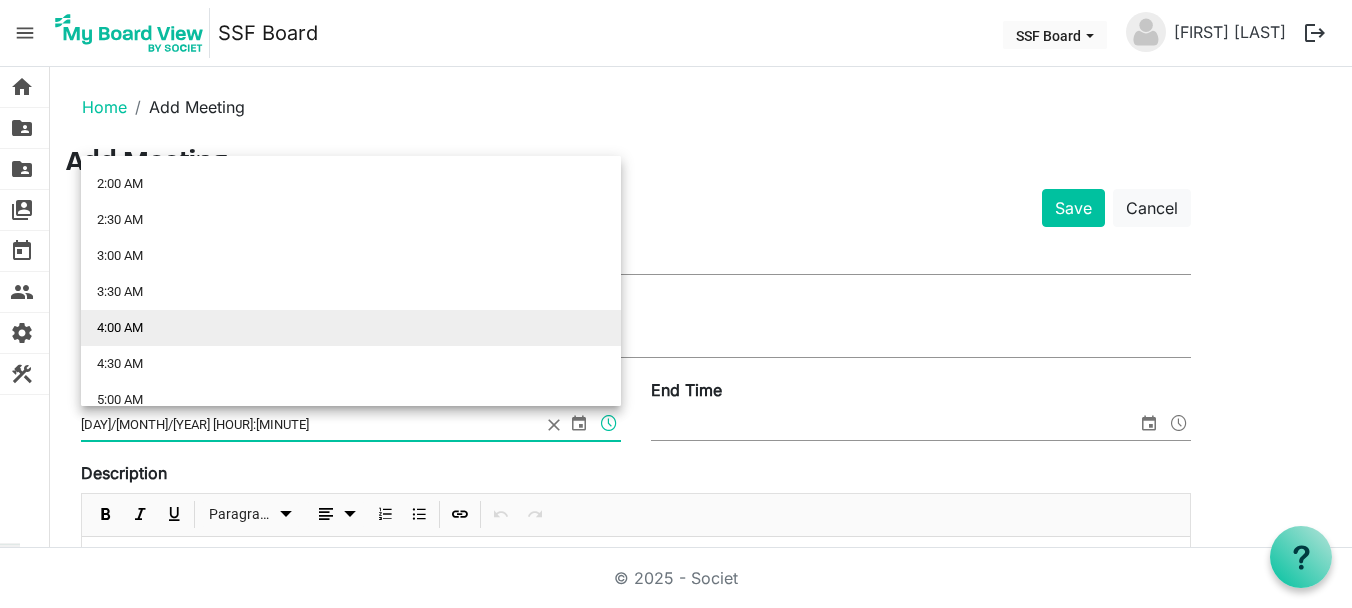 scroll, scrollTop: 200, scrollLeft: 0, axis: vertical 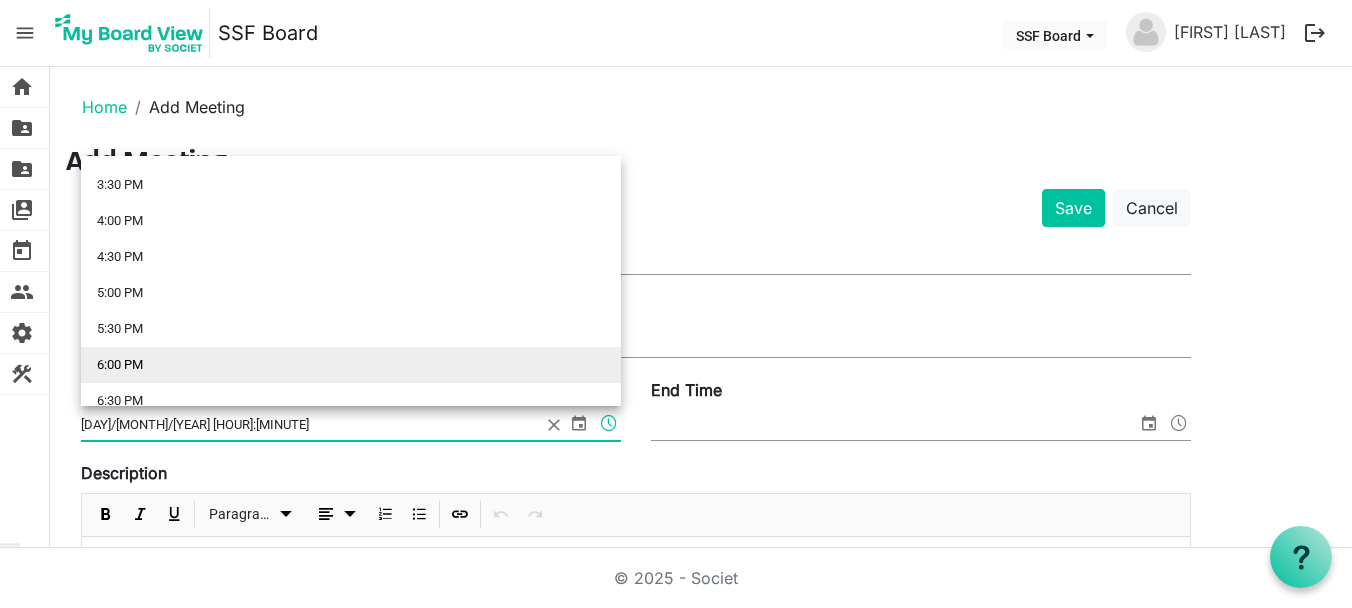 click on "6:00 PM" at bounding box center (351, 365) 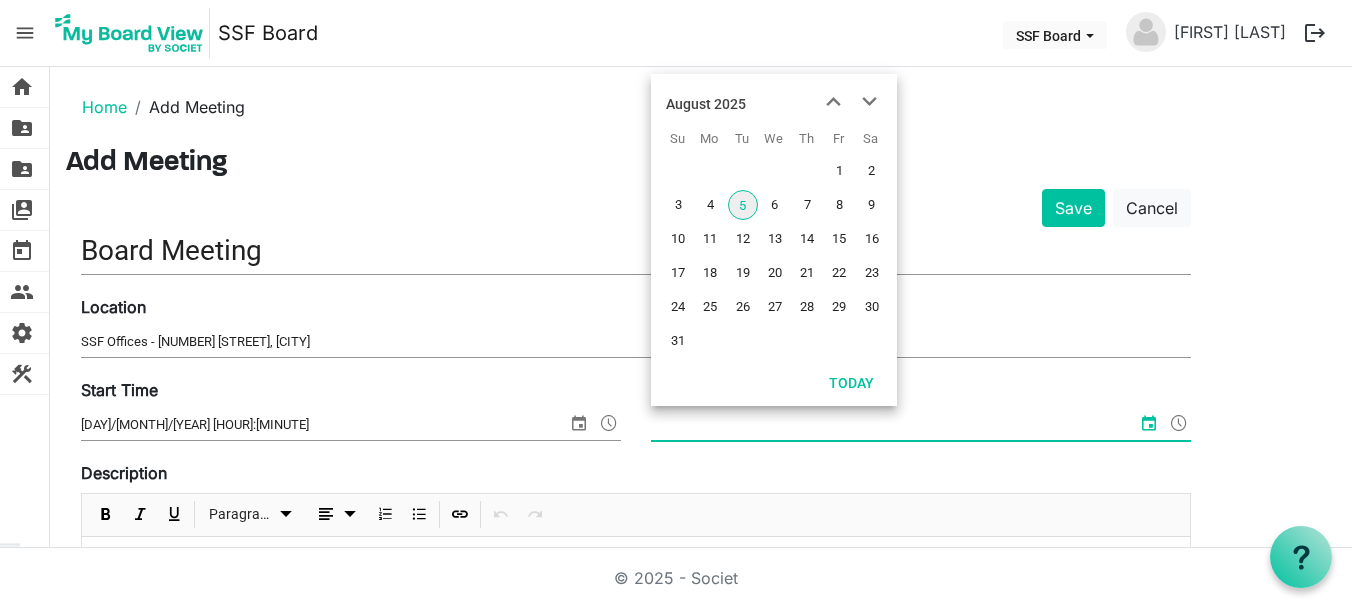 click on "End Time" at bounding box center (894, 425) 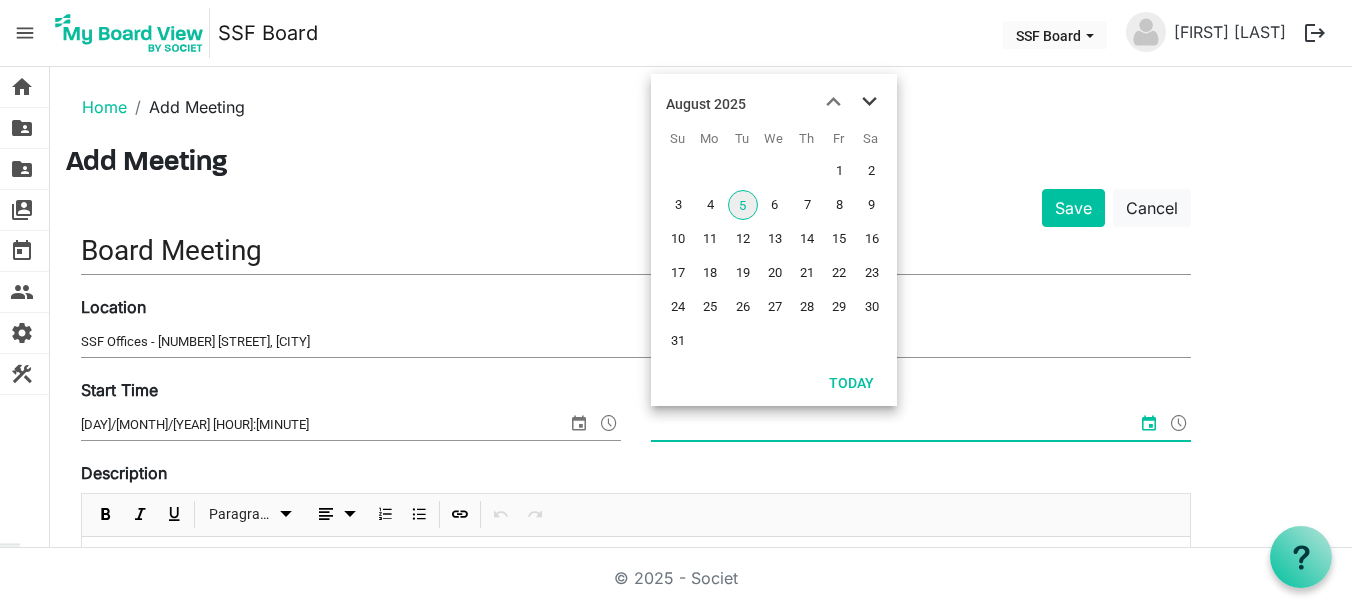 click at bounding box center (869, 102) 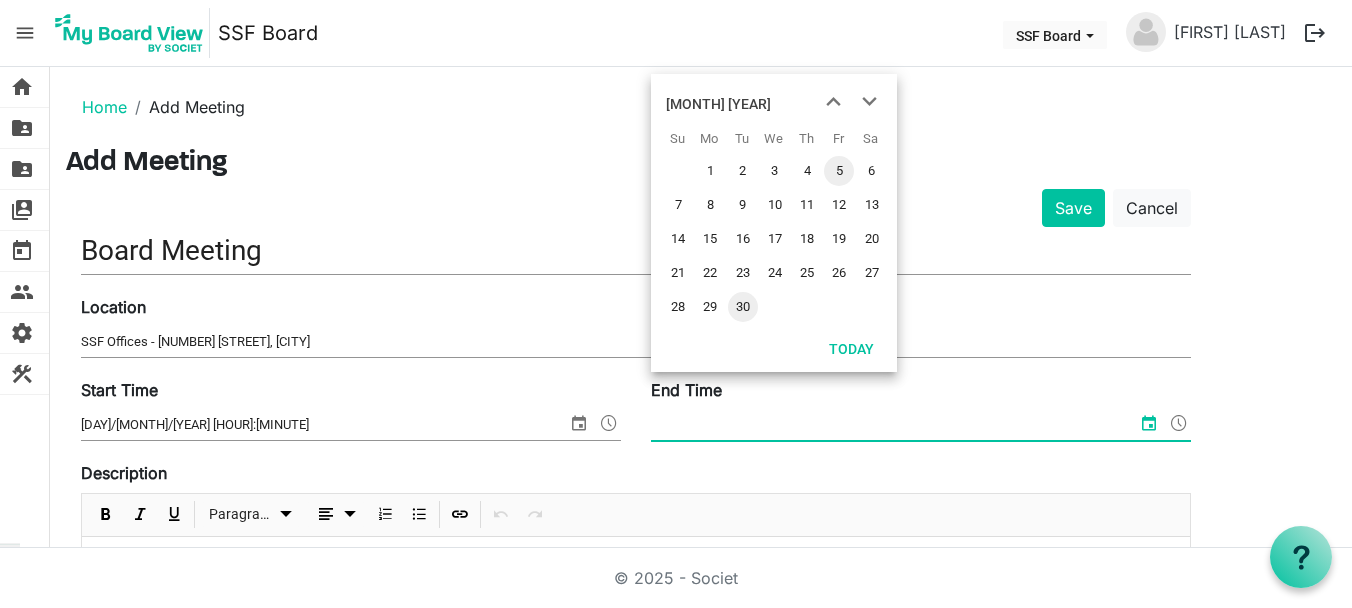 click on "30" at bounding box center [743, 307] 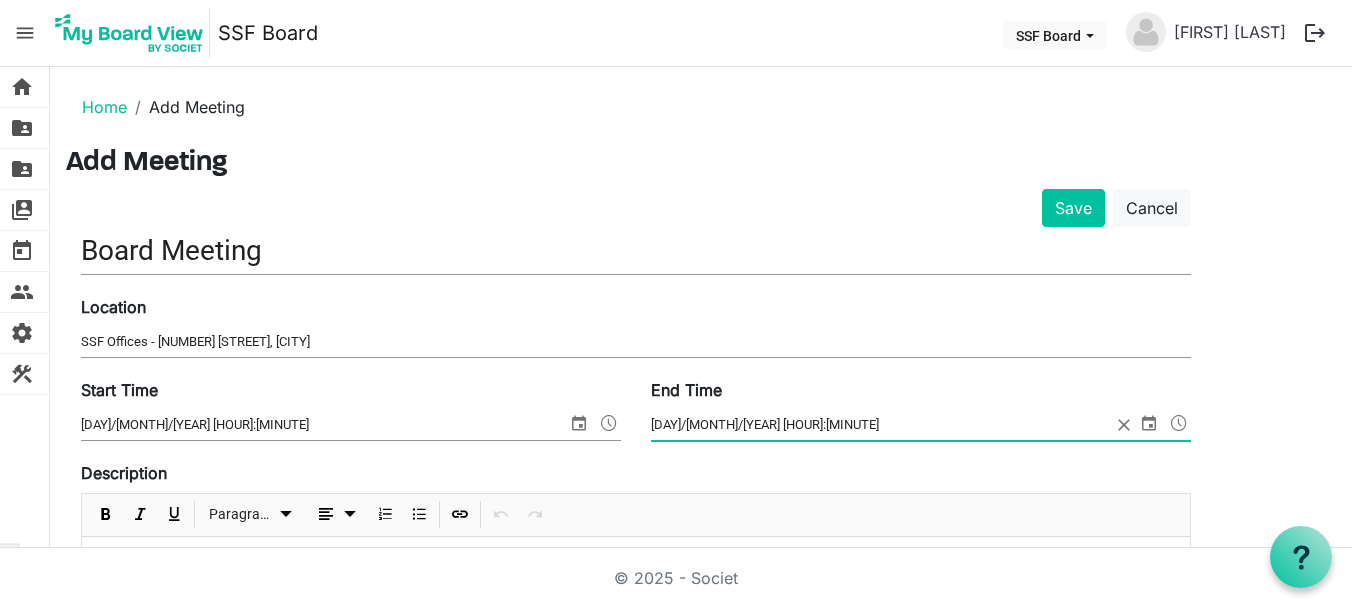 click at bounding box center [1179, 423] 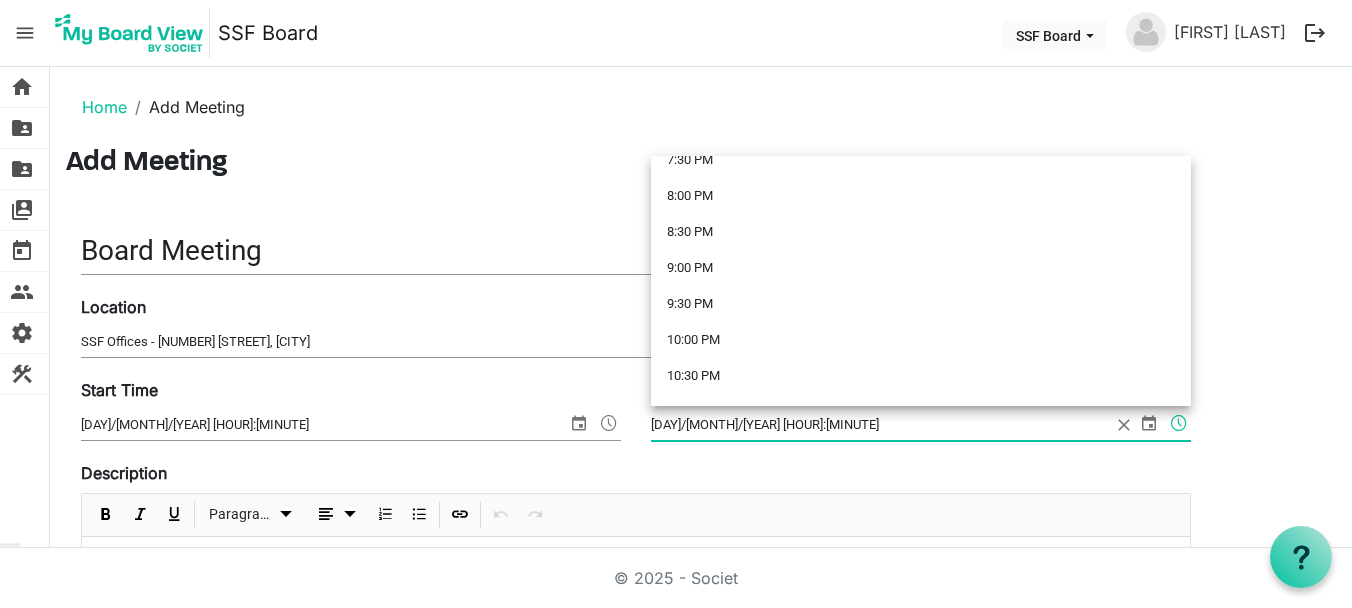 scroll, scrollTop: 1366, scrollLeft: 0, axis: vertical 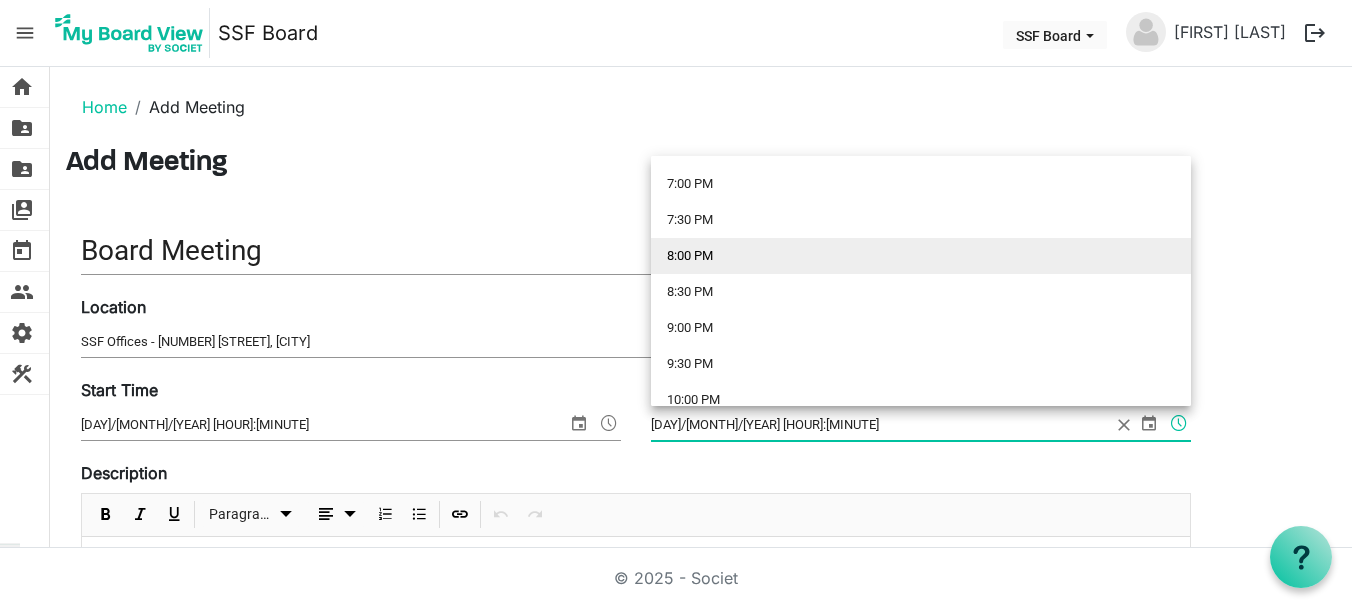 click on "8:00 PM" at bounding box center [921, 256] 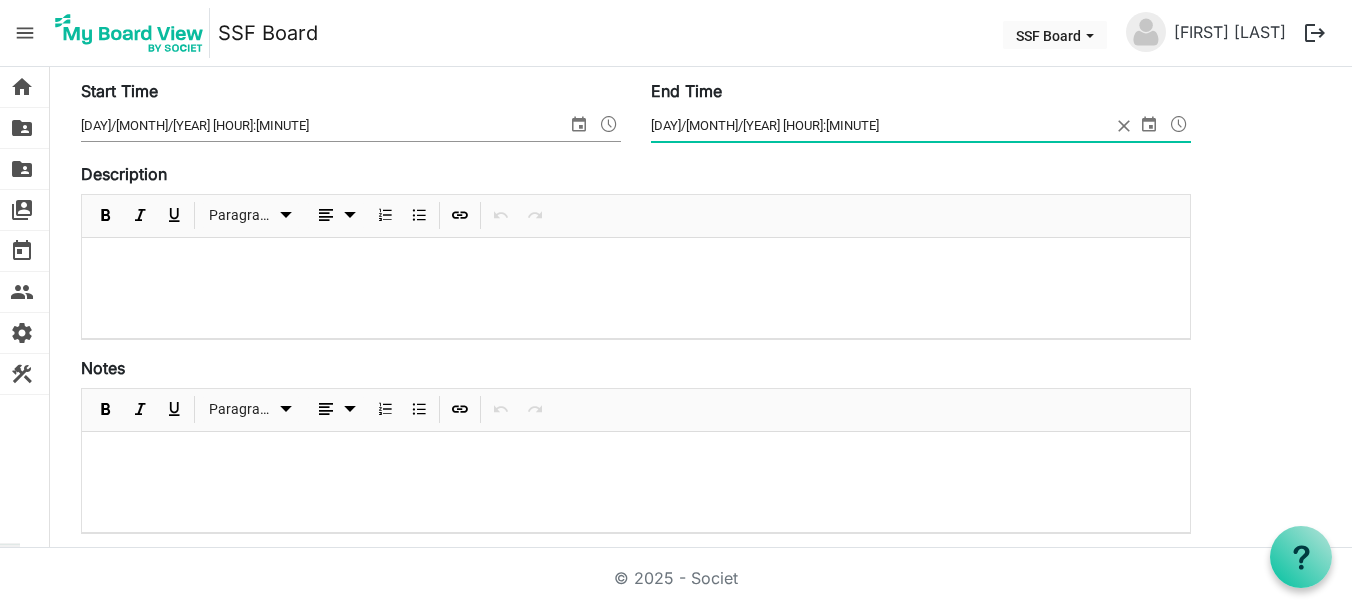 scroll, scrollTop: 300, scrollLeft: 0, axis: vertical 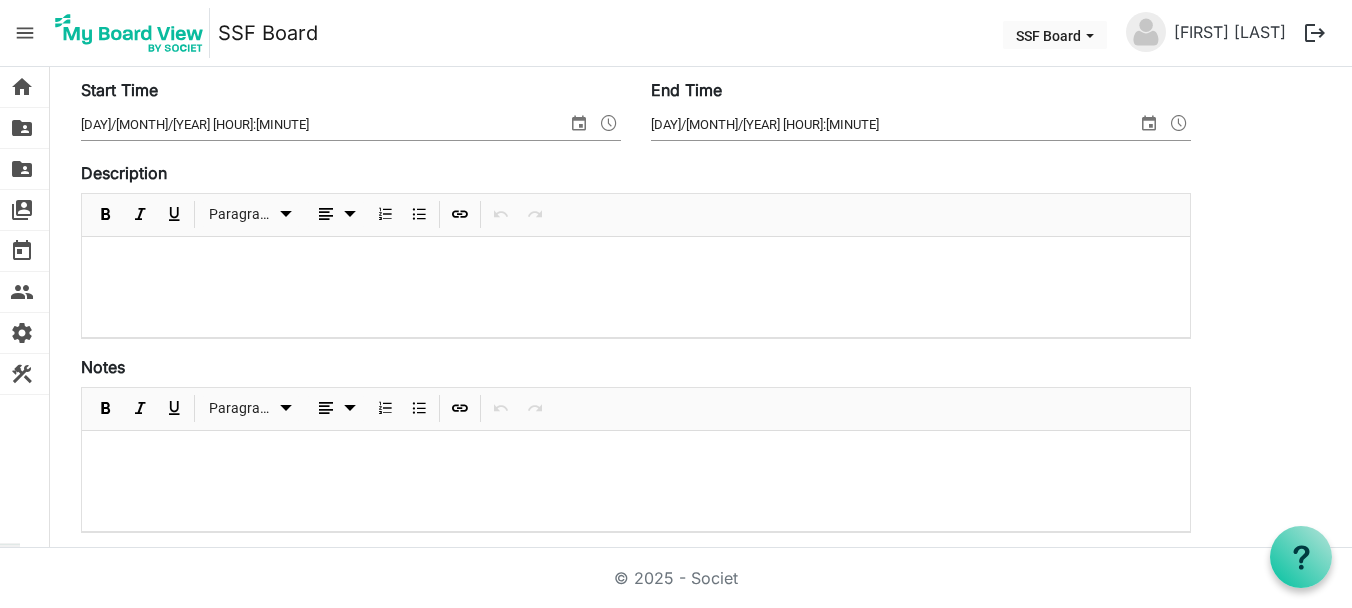 click at bounding box center [636, 287] 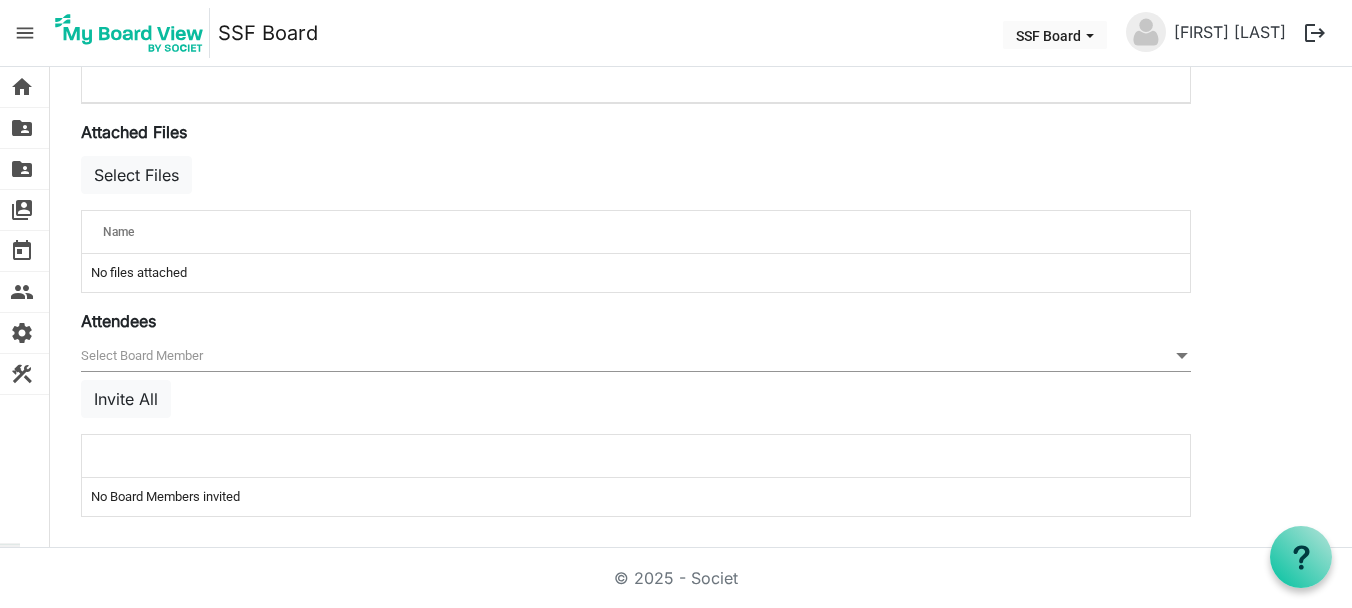 scroll, scrollTop: 730, scrollLeft: 0, axis: vertical 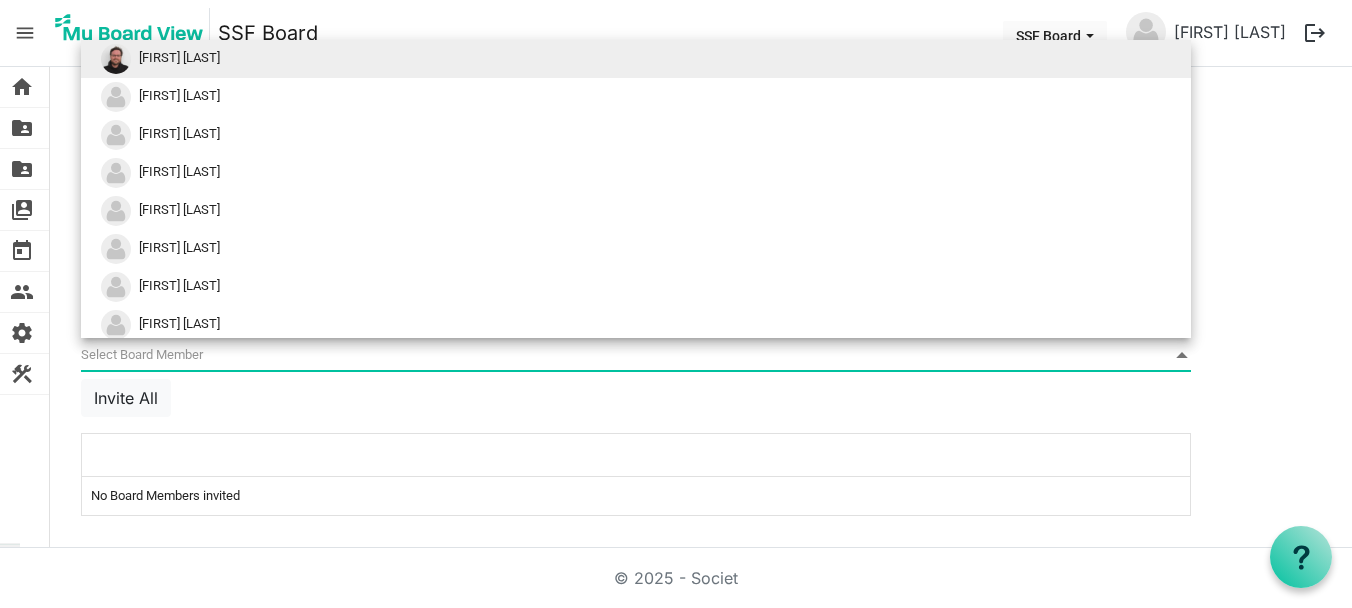 click on "null" at bounding box center (636, 355) 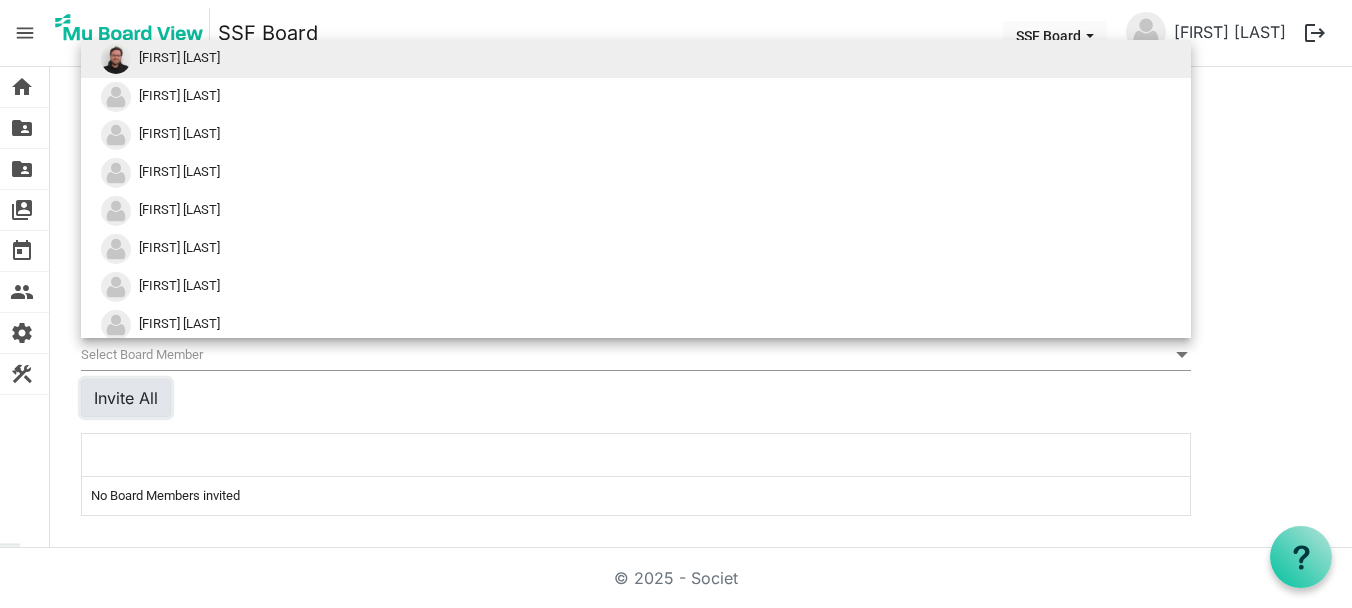 click on "Invite All" at bounding box center (126, 398) 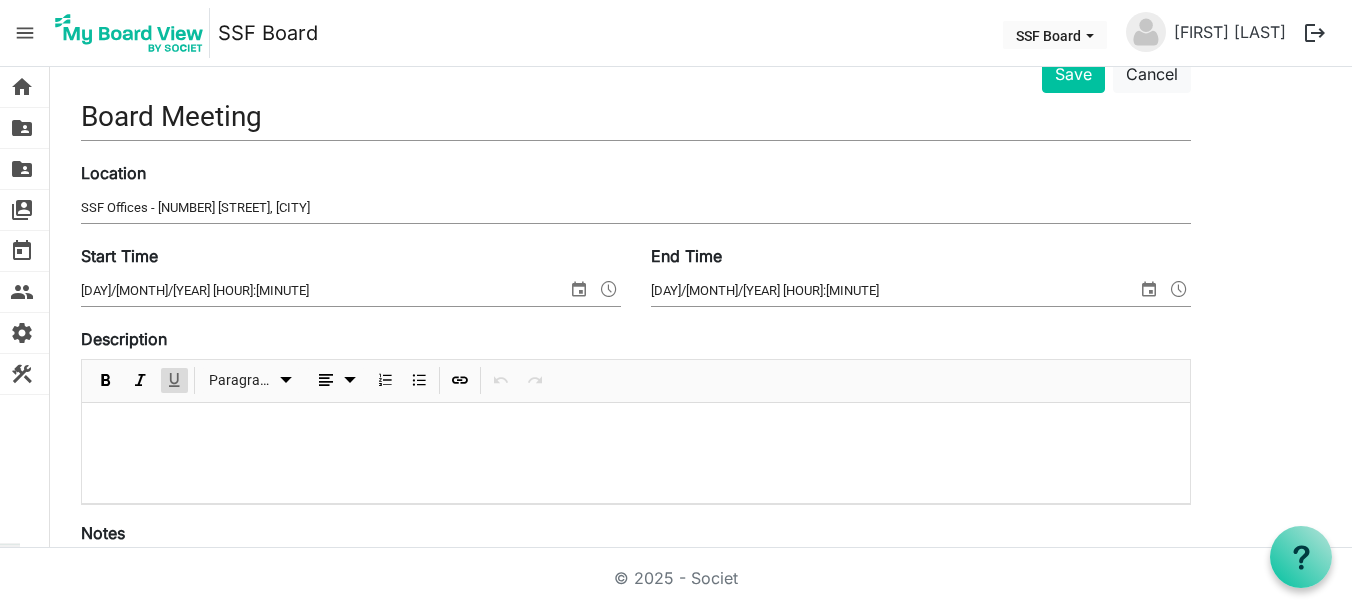 scroll, scrollTop: 130, scrollLeft: 0, axis: vertical 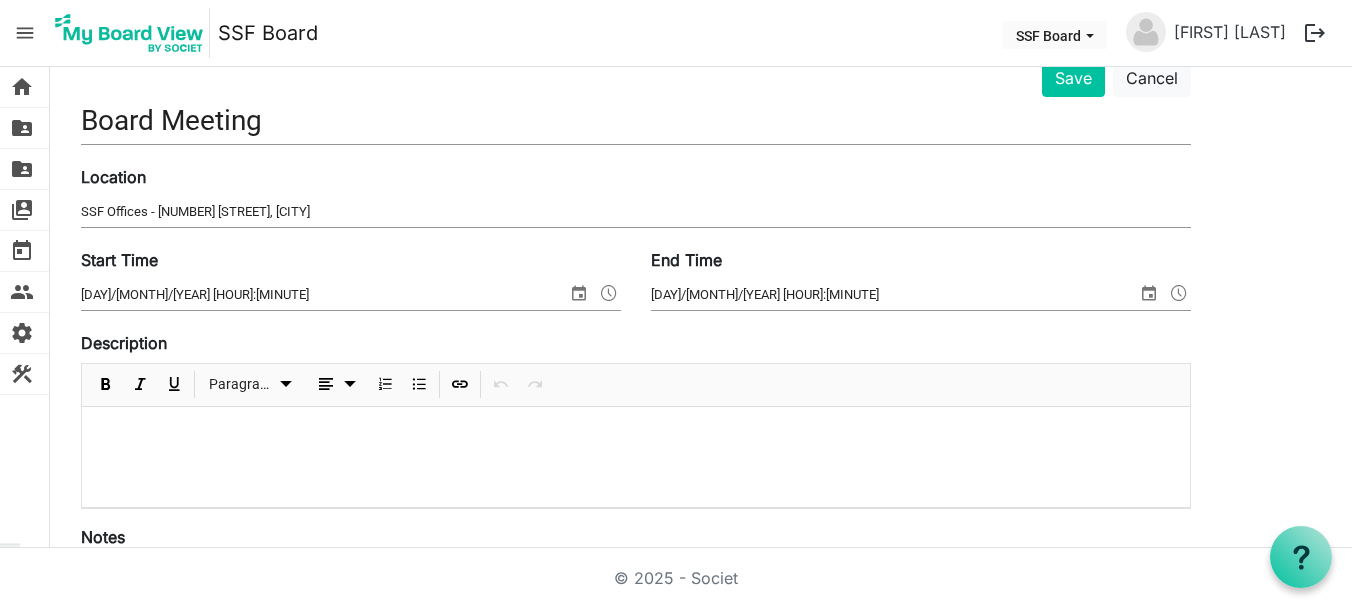 click at bounding box center (636, 433) 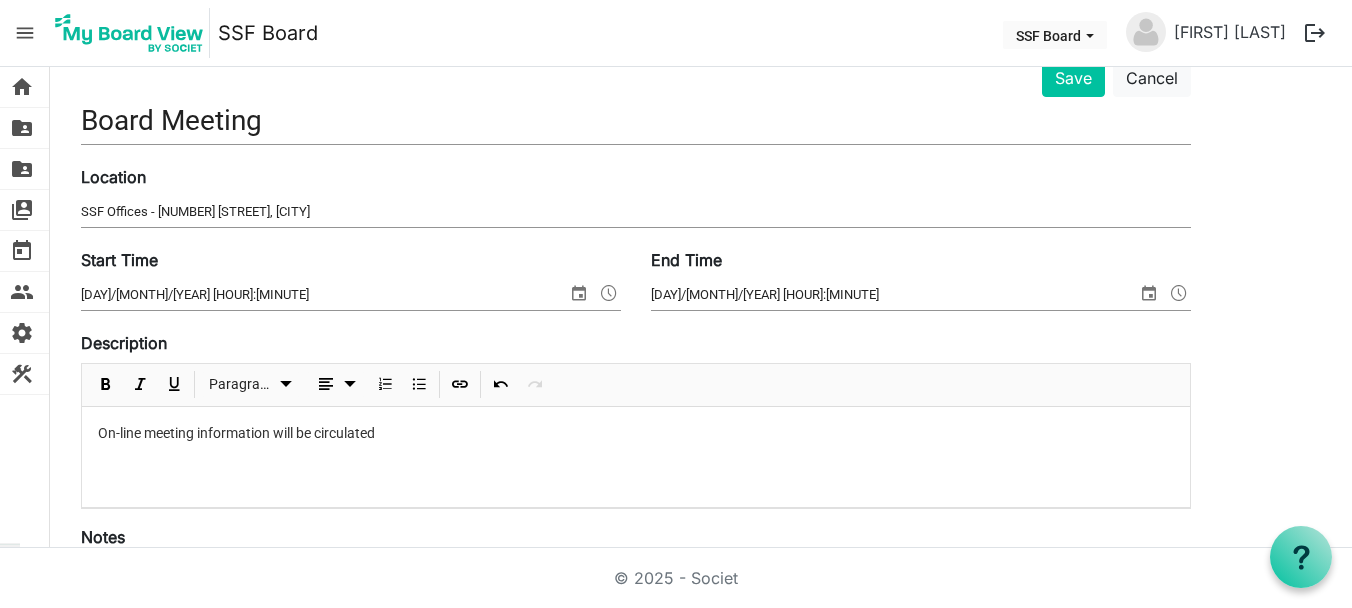 click on "On-line meeting information will be circulated" at bounding box center (636, 433) 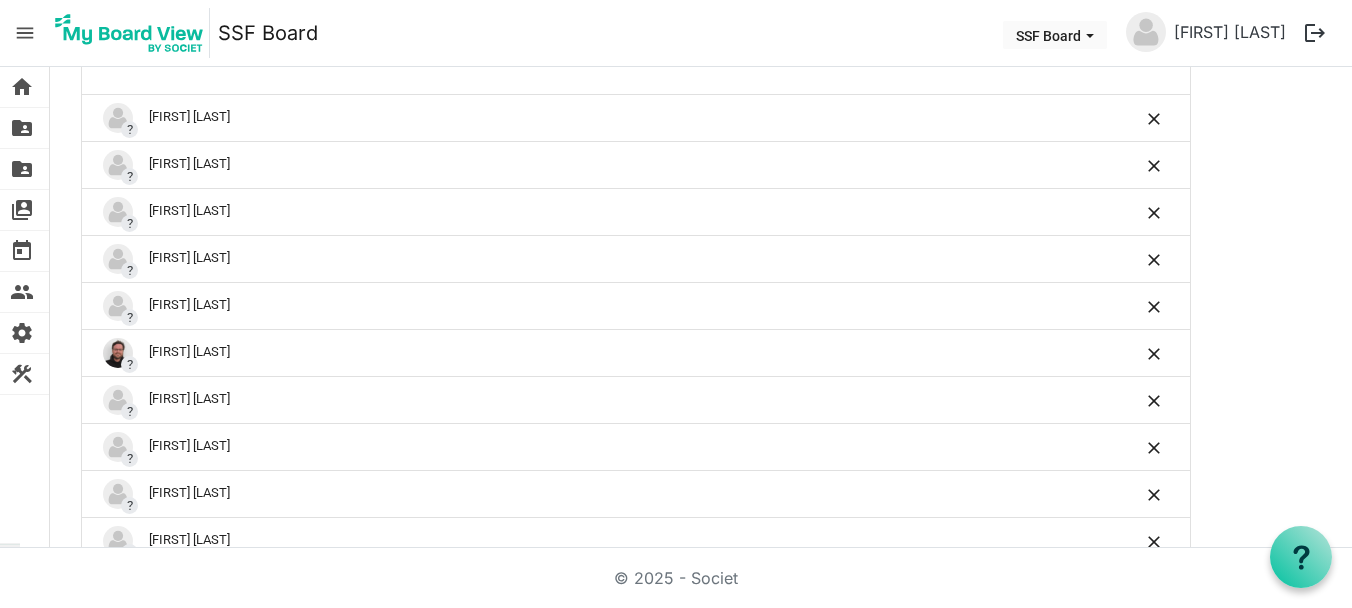 scroll, scrollTop: 1208, scrollLeft: 0, axis: vertical 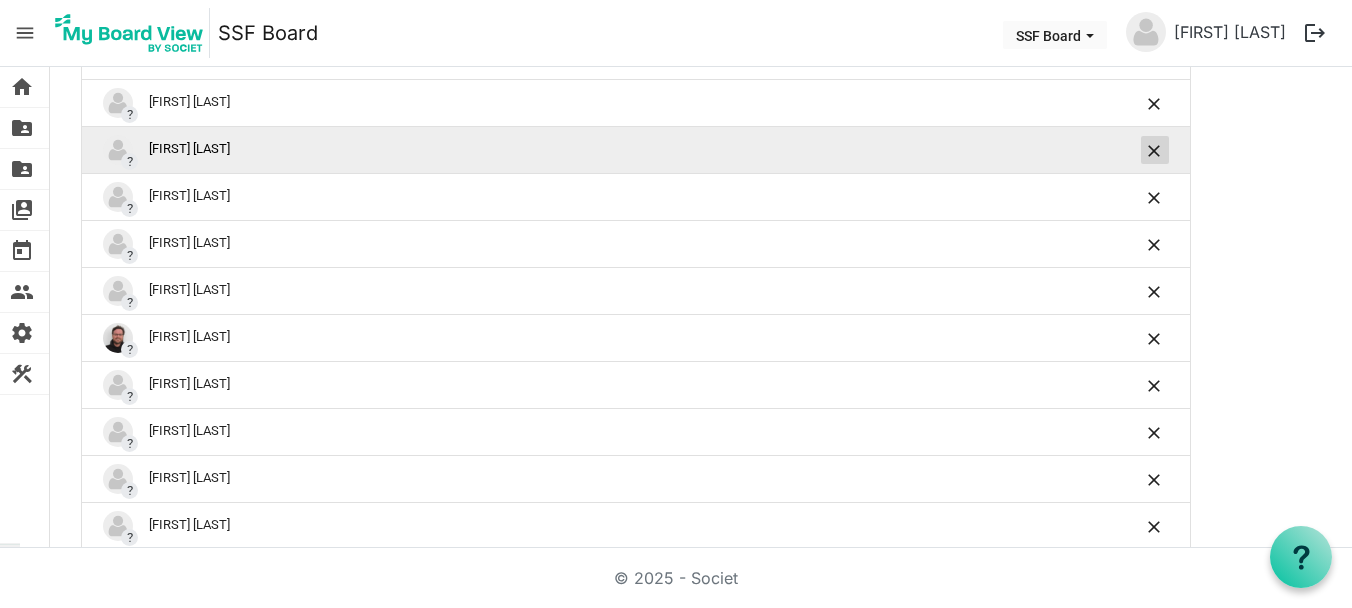 click at bounding box center [1155, 151] 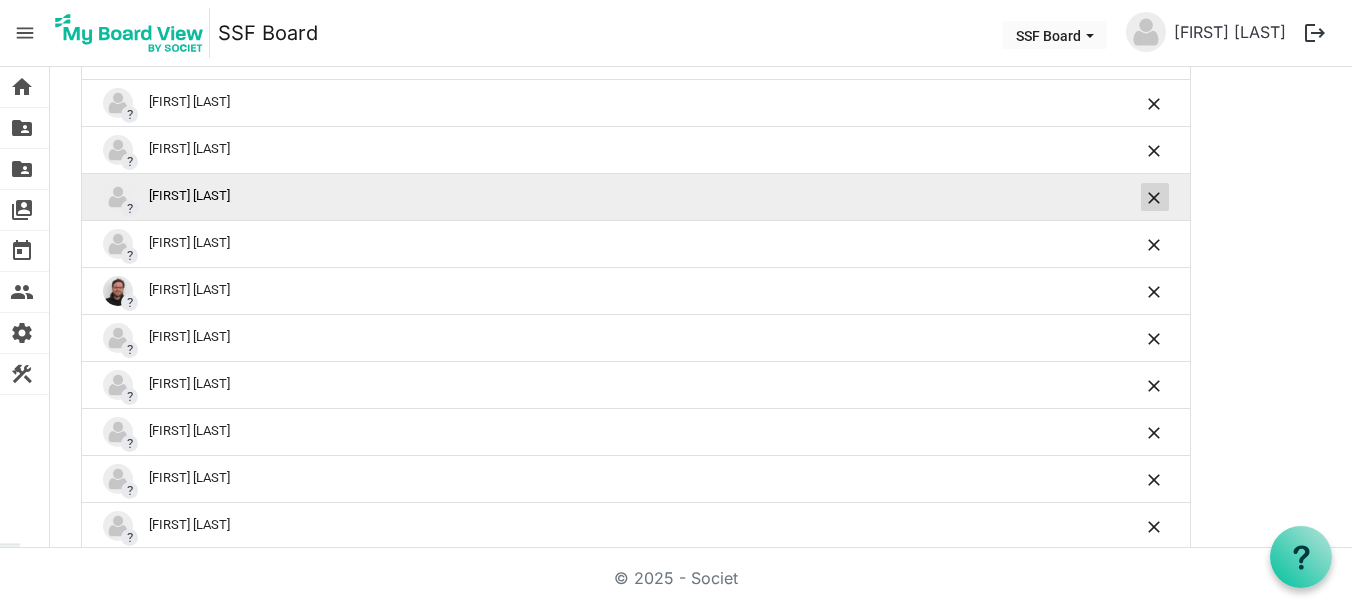 click at bounding box center (1155, 198) 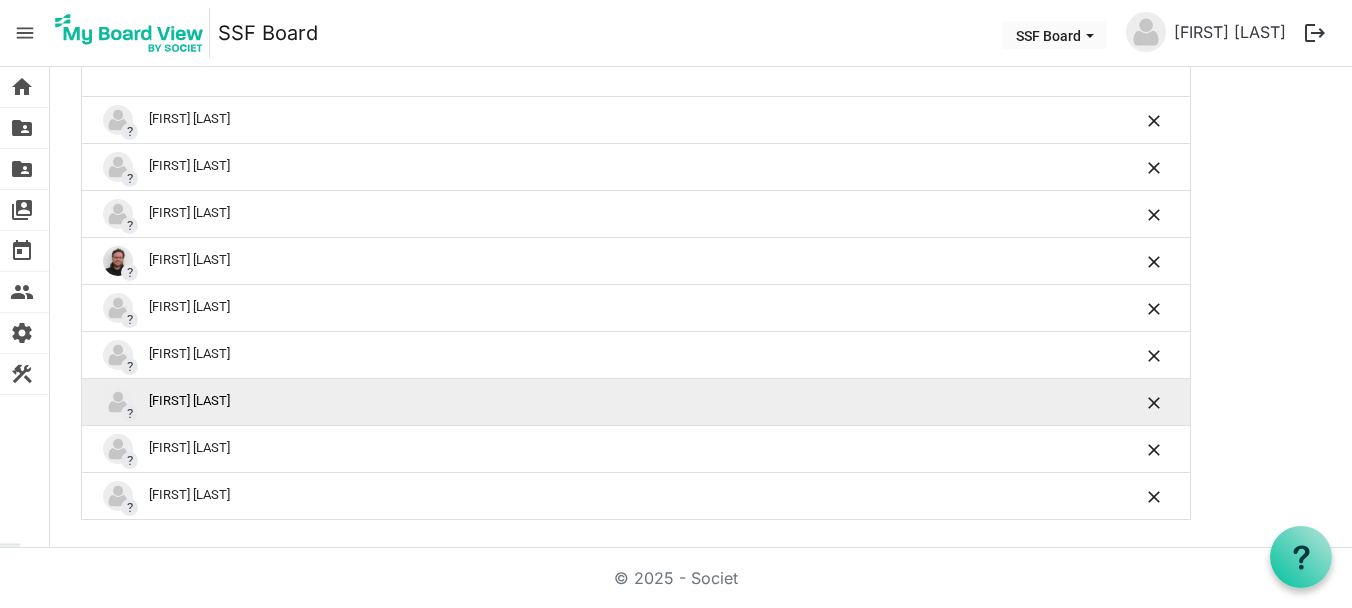 scroll, scrollTop: 1114, scrollLeft: 0, axis: vertical 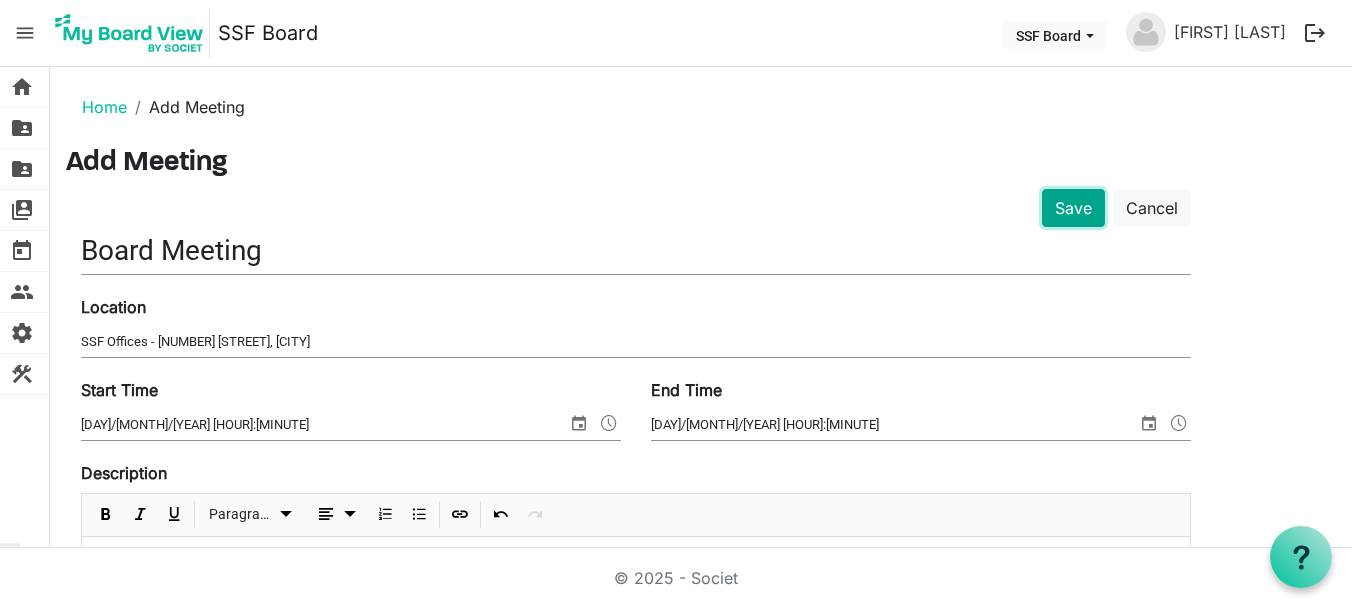 click on "Save" at bounding box center [1073, 208] 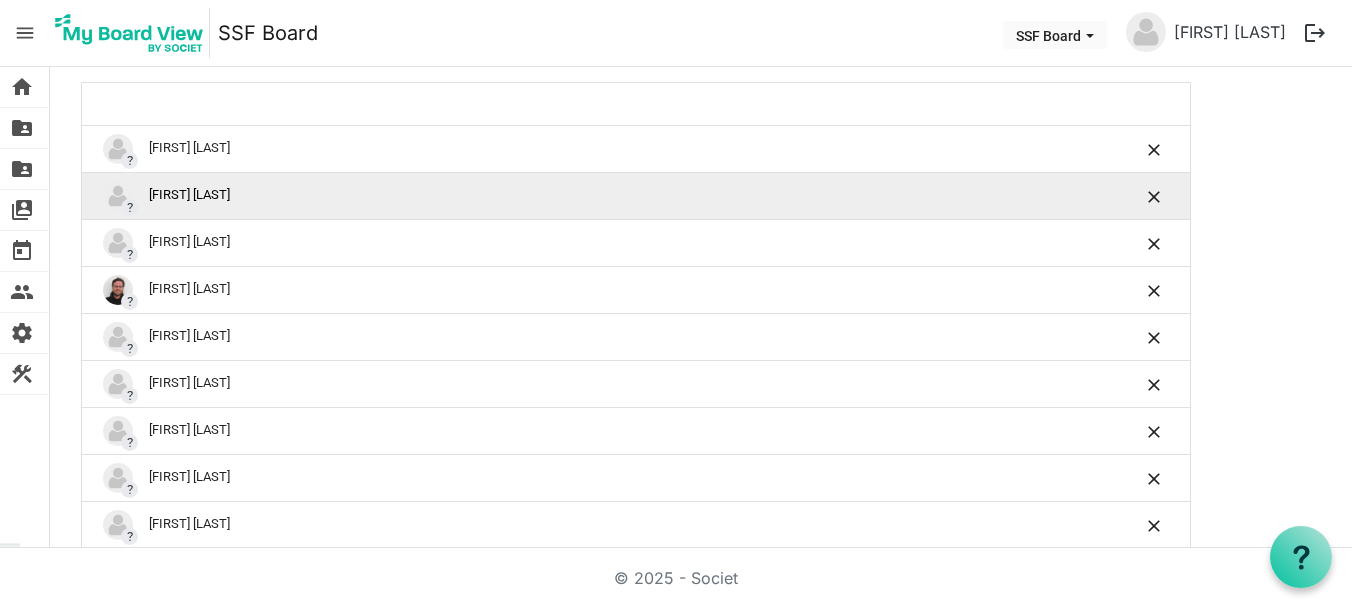 scroll, scrollTop: 1114, scrollLeft: 0, axis: vertical 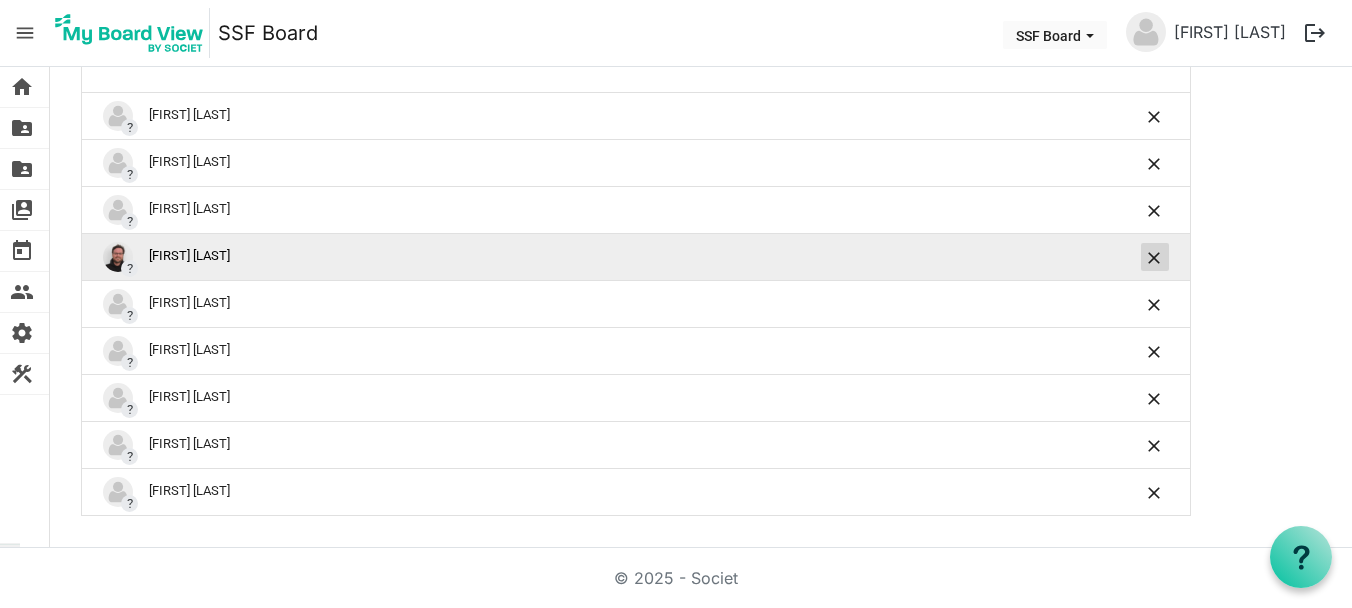 click at bounding box center [1155, 257] 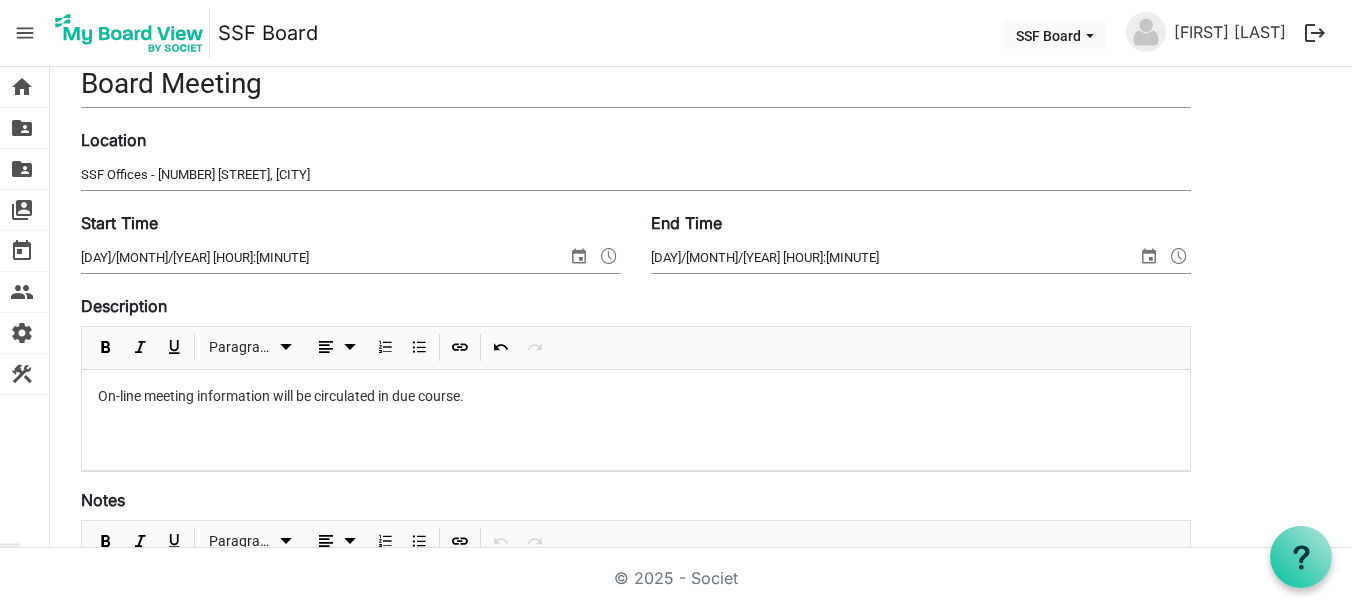 scroll, scrollTop: 0, scrollLeft: 0, axis: both 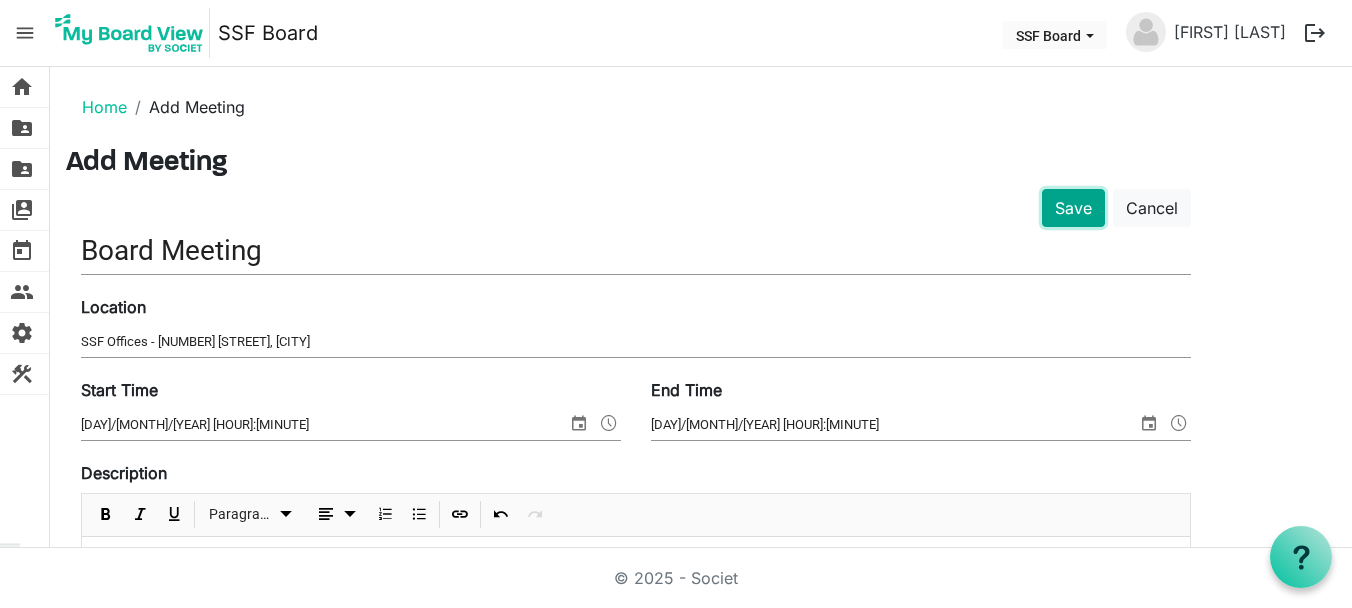 click on "Save" at bounding box center (1073, 208) 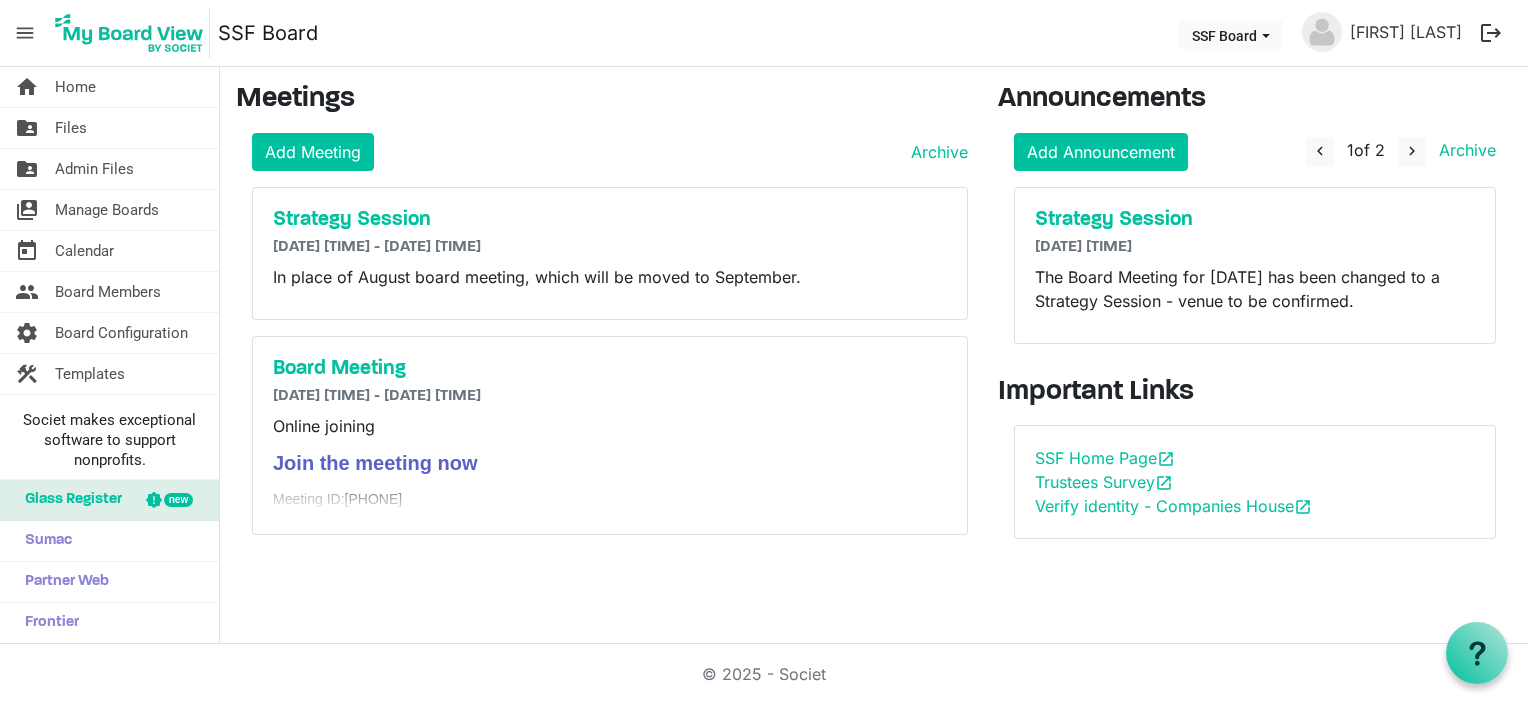 scroll, scrollTop: 0, scrollLeft: 0, axis: both 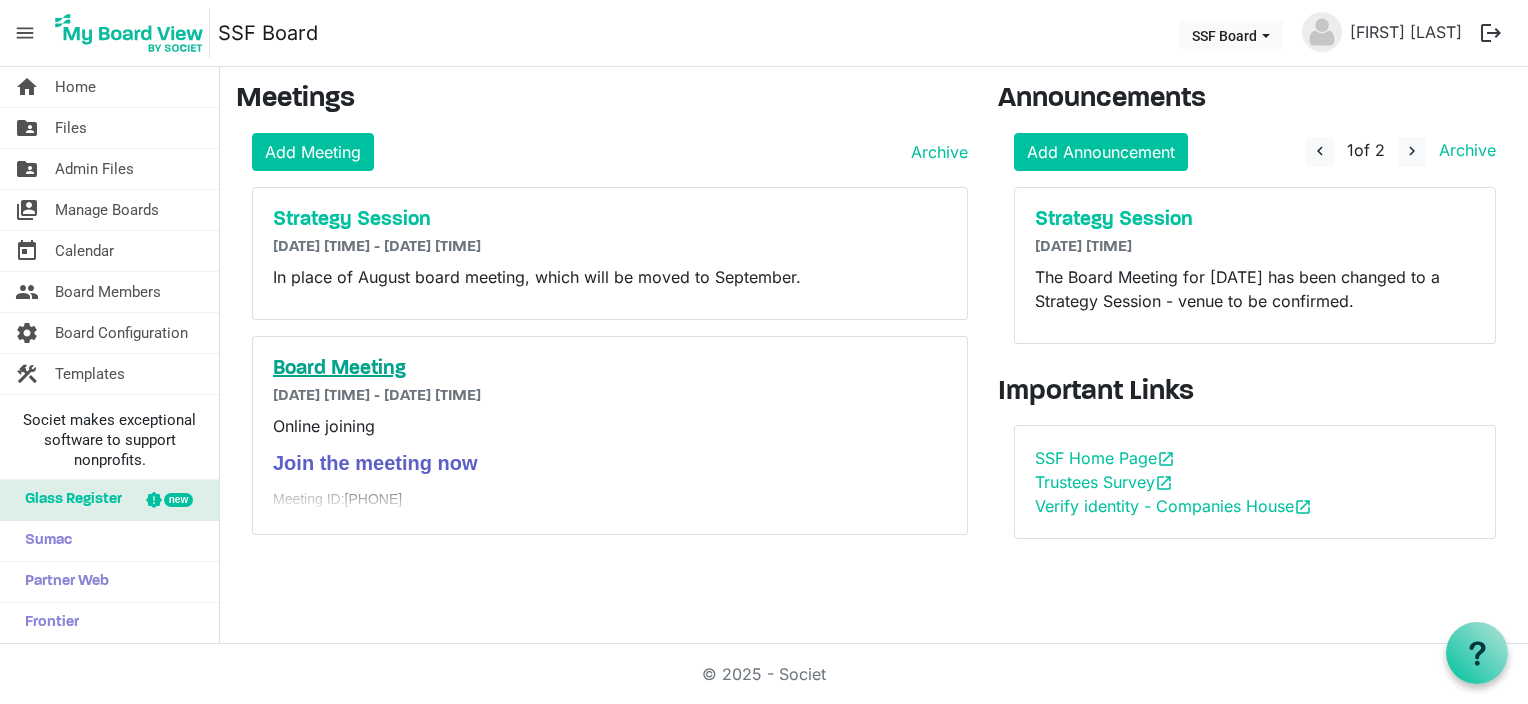 click on "Board Meeting" at bounding box center (610, 369) 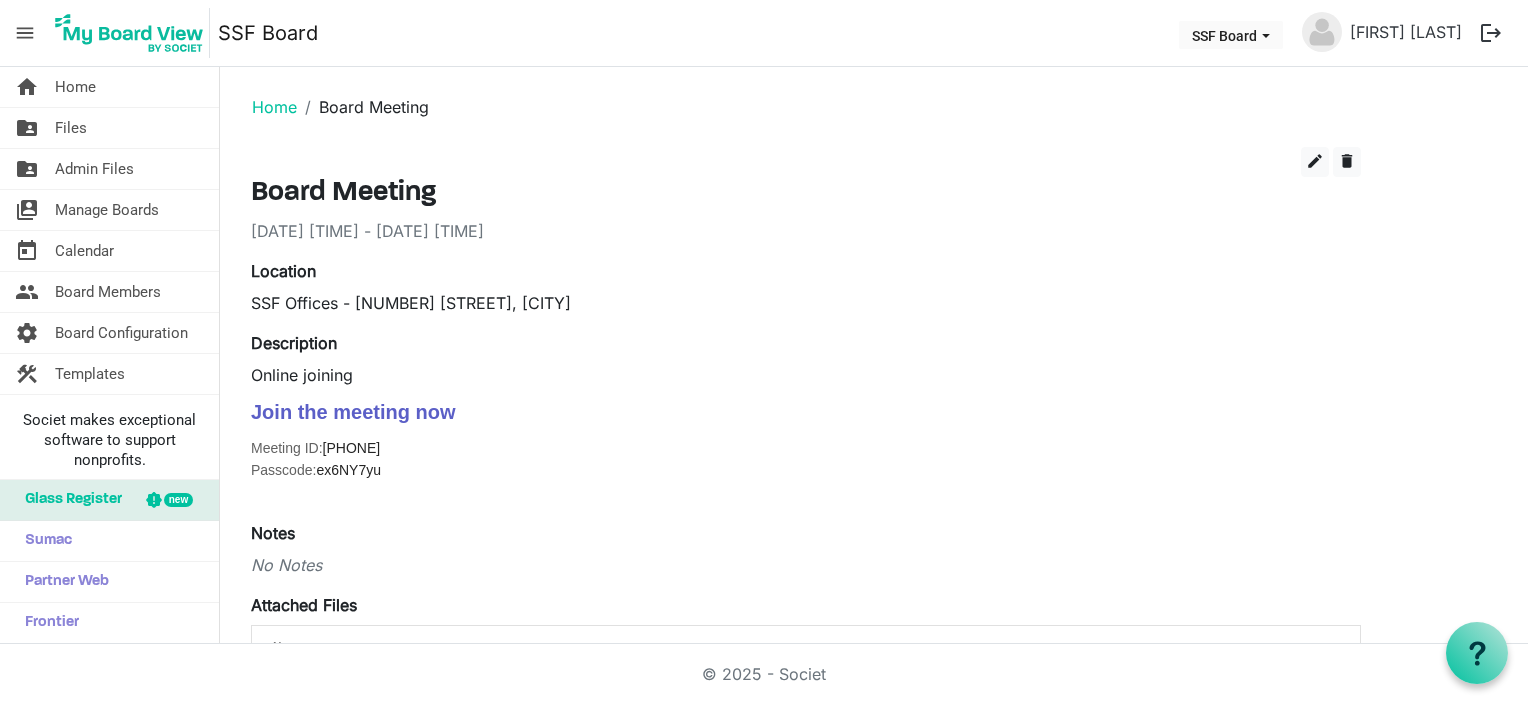 scroll, scrollTop: 0, scrollLeft: 0, axis: both 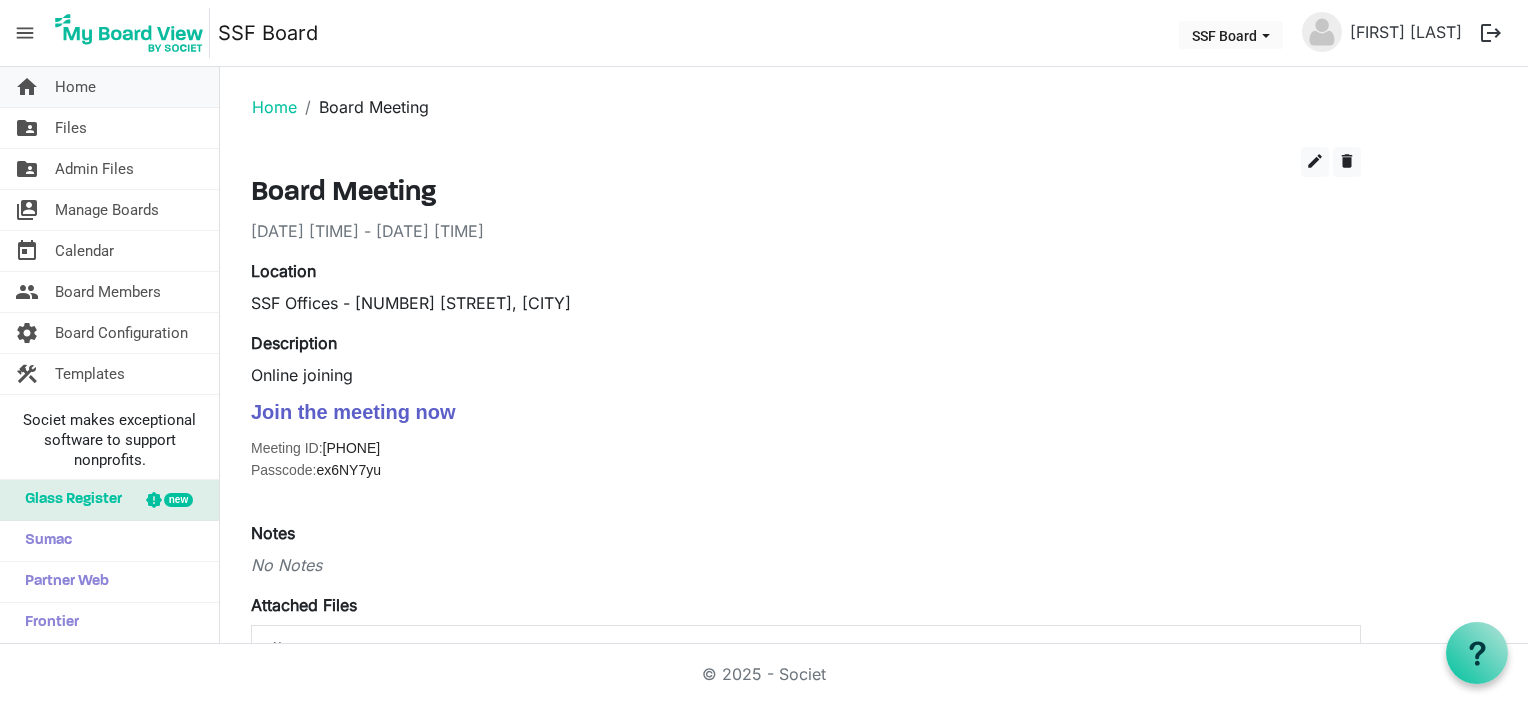 click on "home
Home" at bounding box center [109, 87] 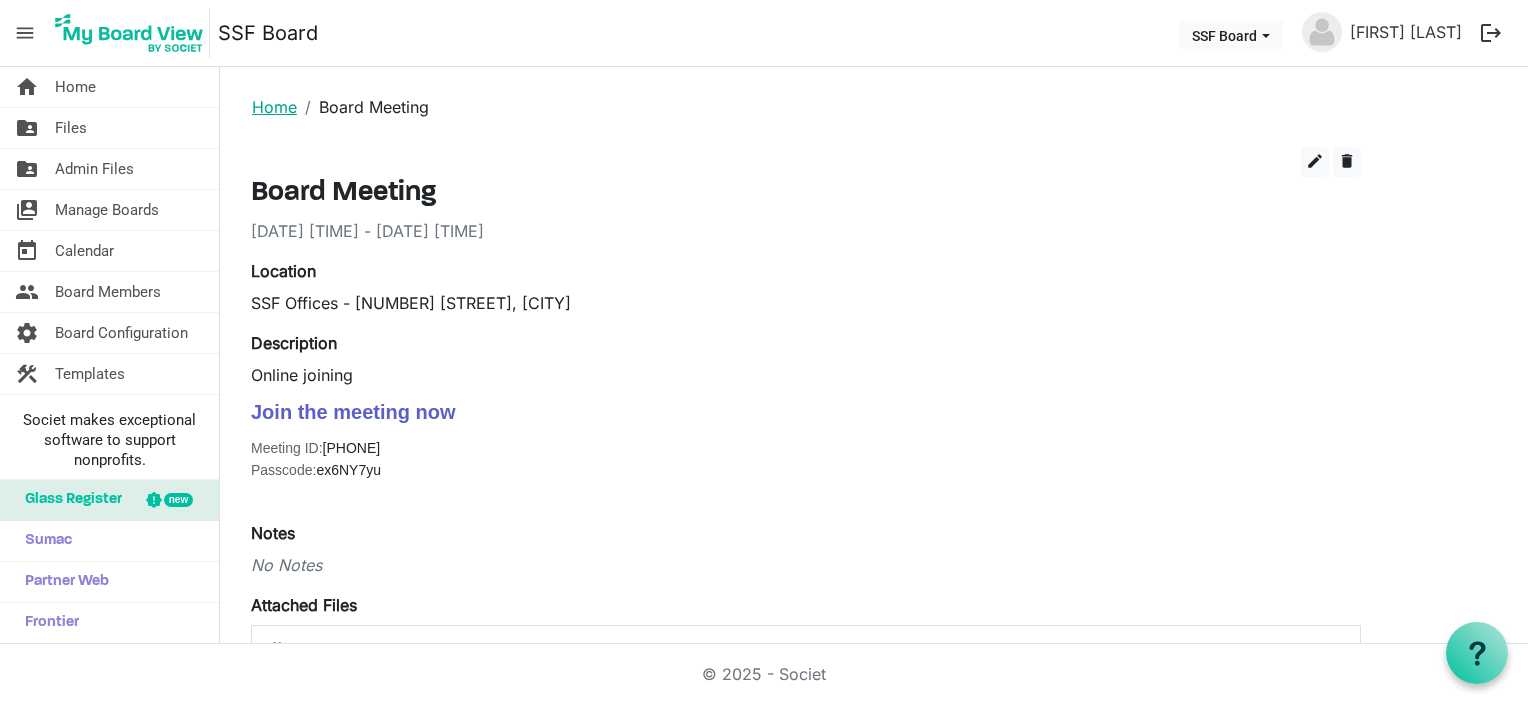 click on "Home" at bounding box center [274, 107] 